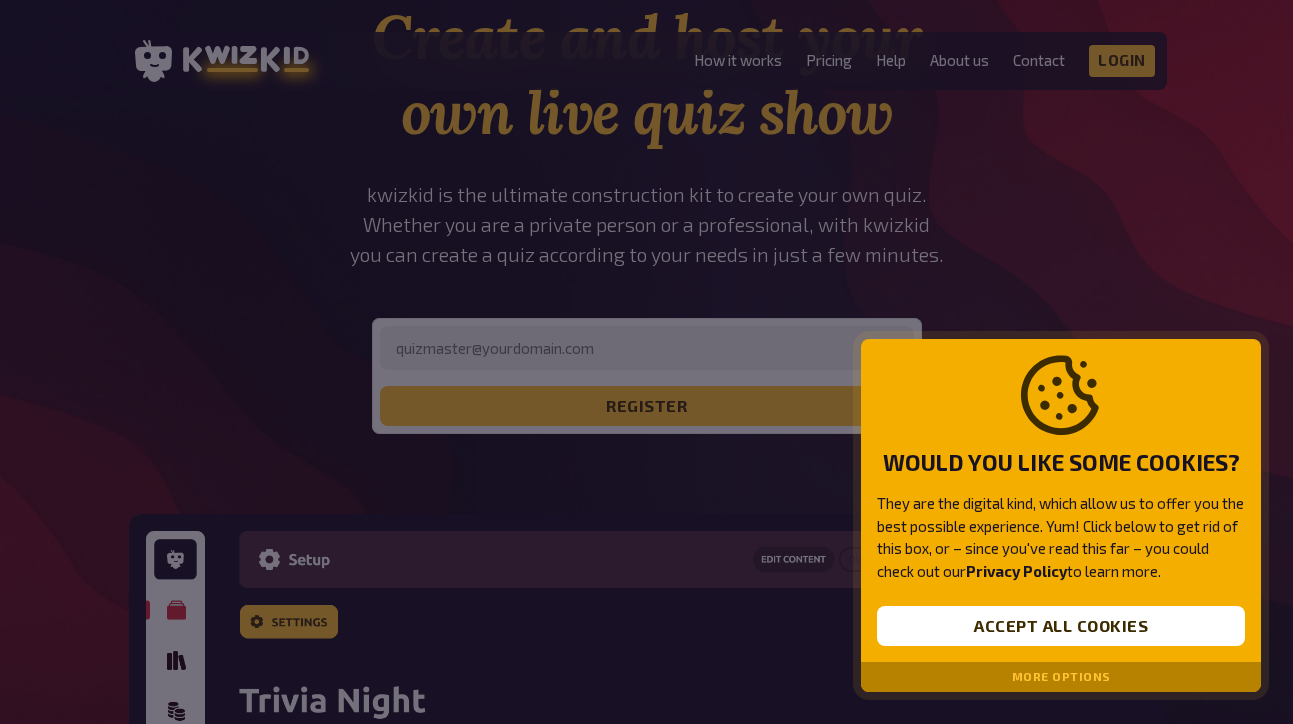 scroll, scrollTop: 0, scrollLeft: 0, axis: both 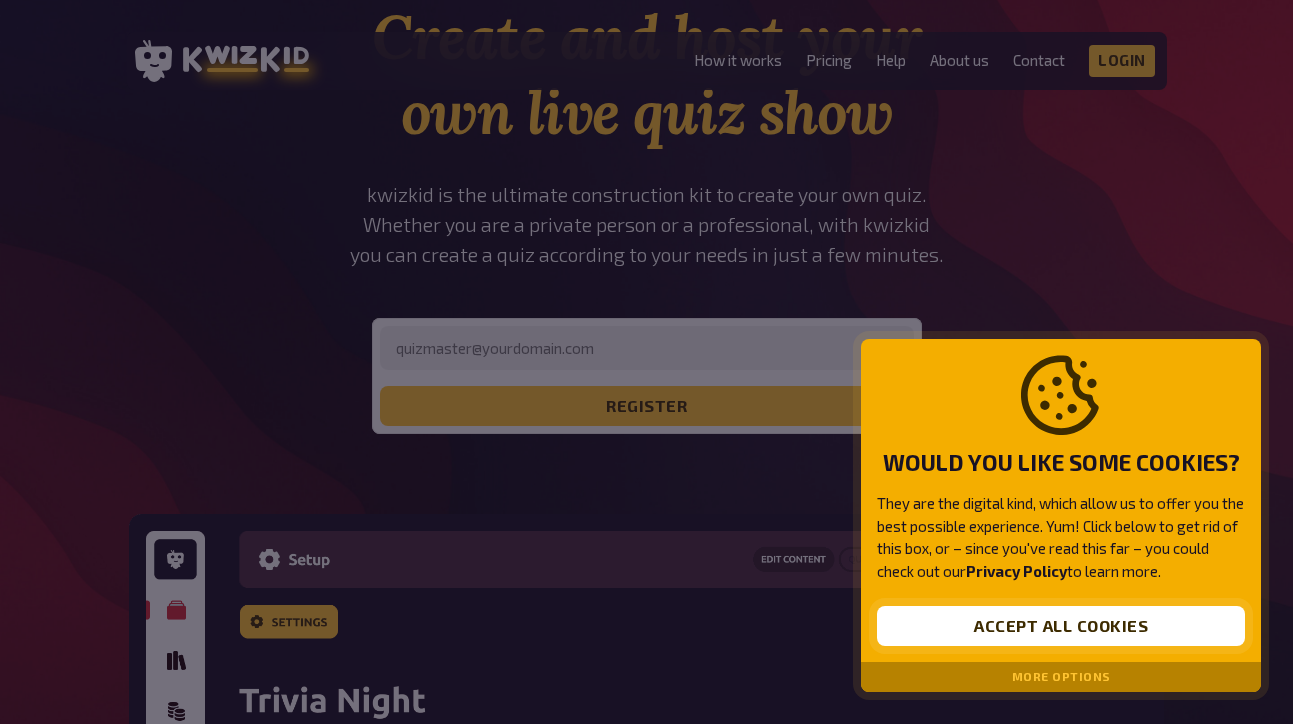 click on "Accept all cookies" at bounding box center [1061, 626] 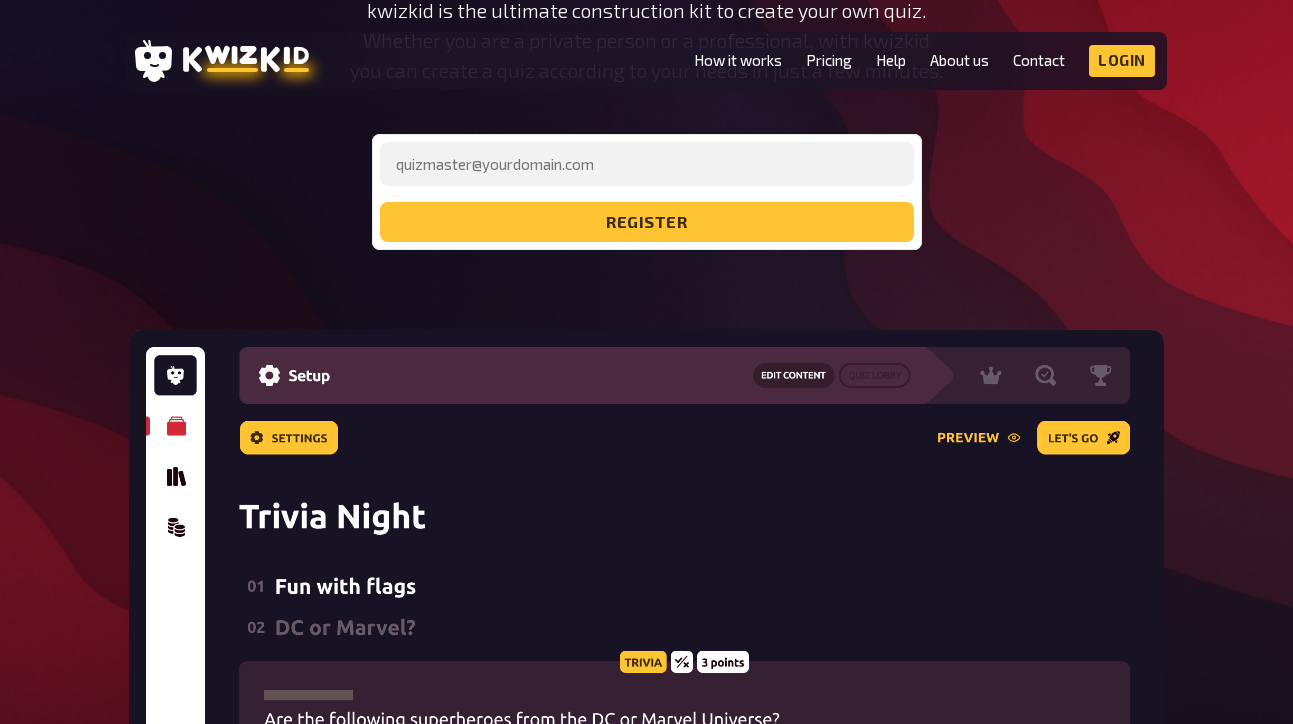 scroll, scrollTop: 0, scrollLeft: 0, axis: both 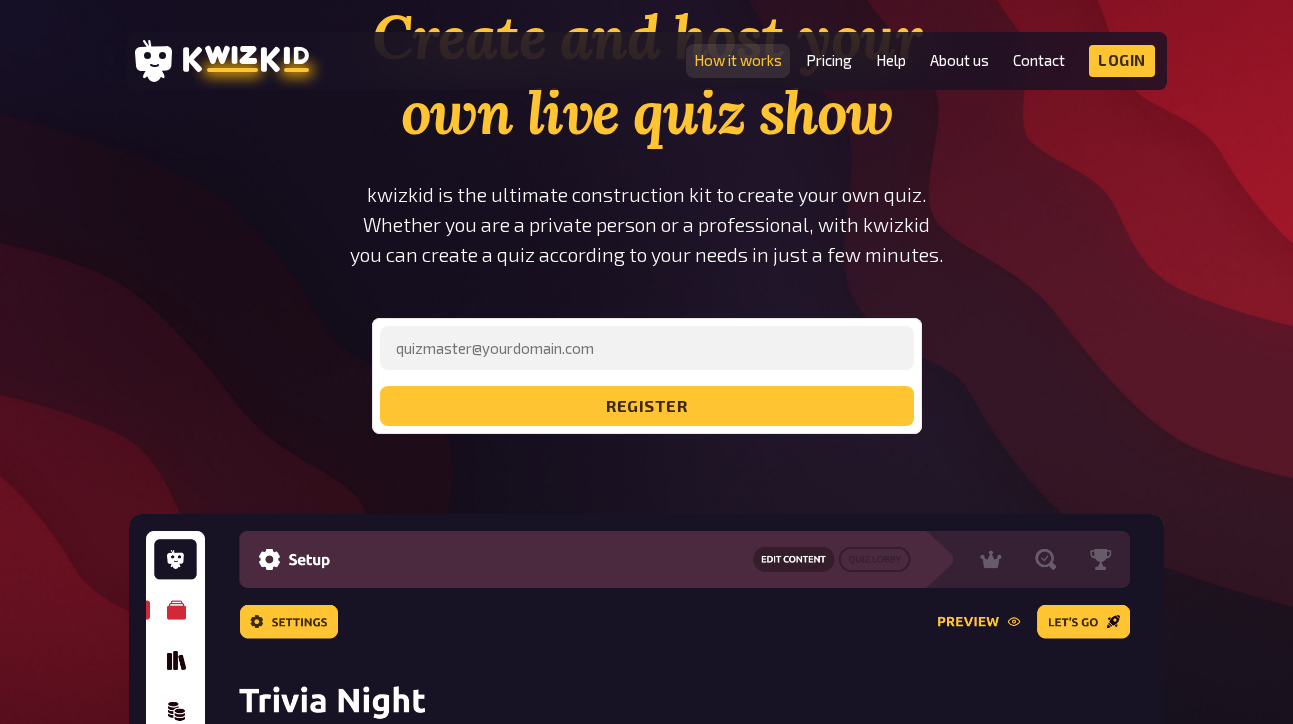 click on "How it works" at bounding box center (738, 60) 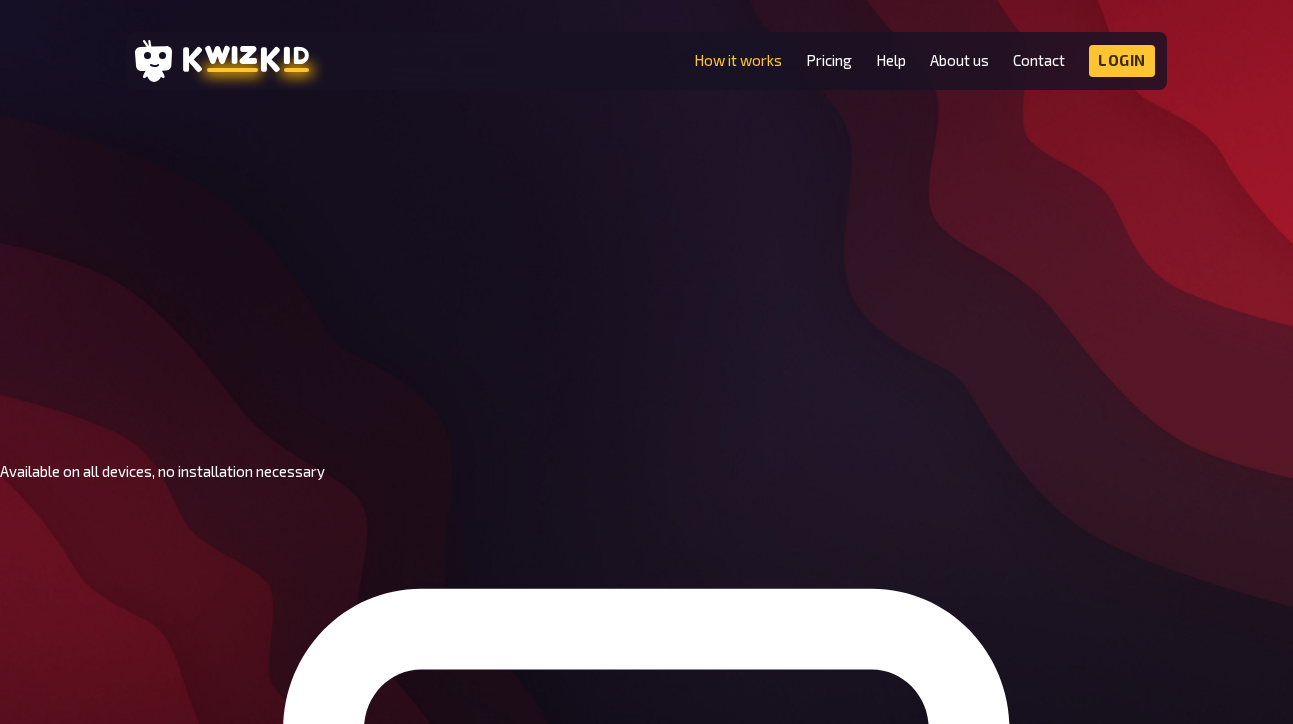 scroll, scrollTop: 1052, scrollLeft: 0, axis: vertical 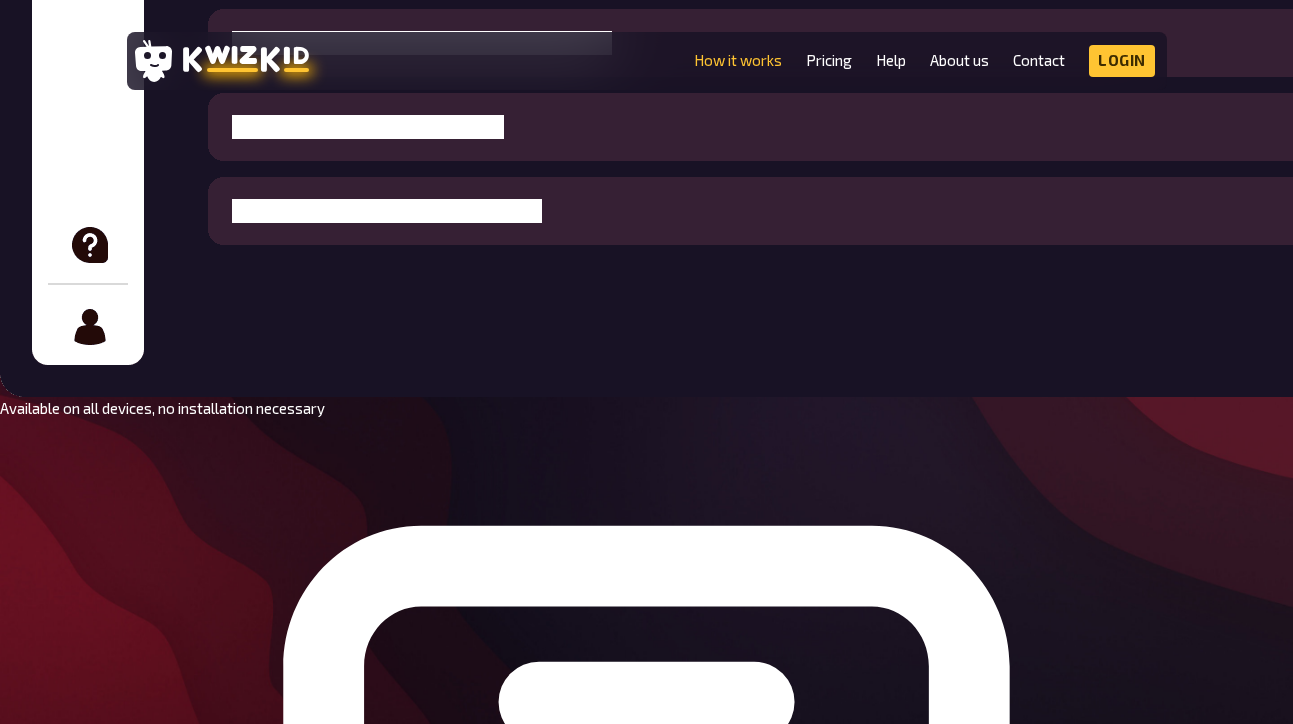 click on "Try now" at bounding box center [57, 5111] 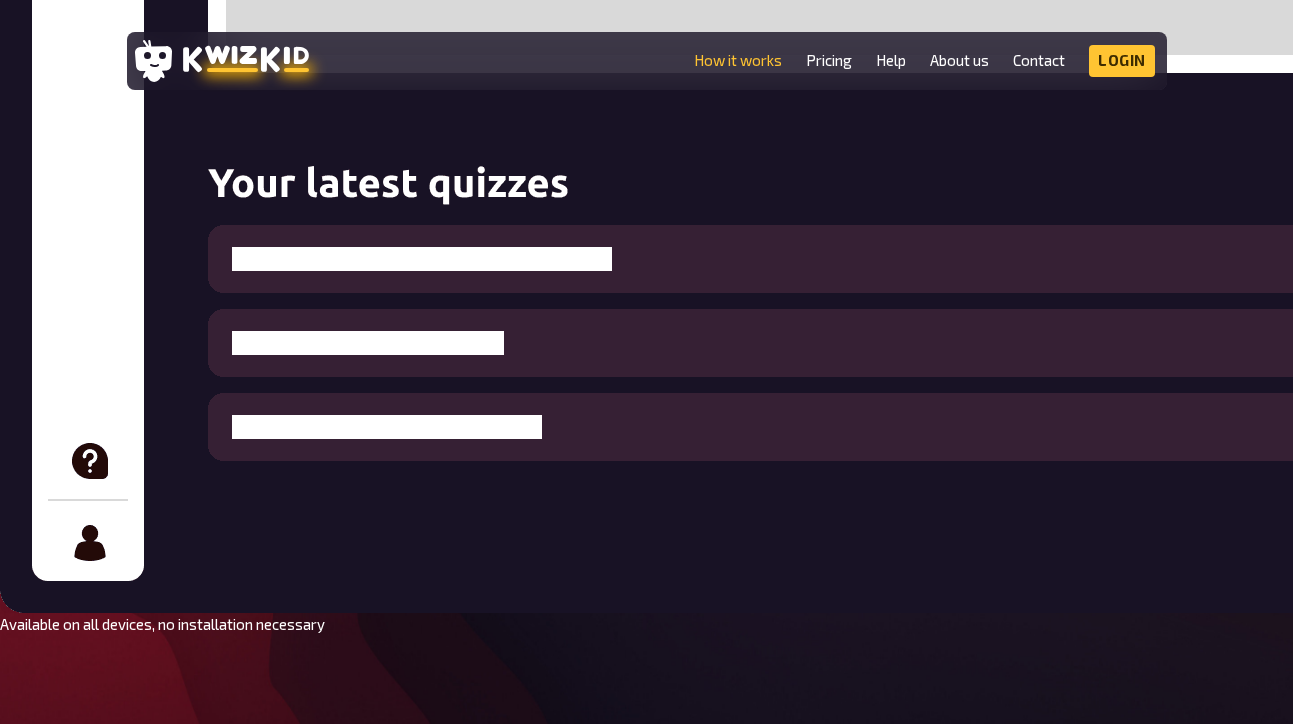 scroll, scrollTop: 802, scrollLeft: 0, axis: vertical 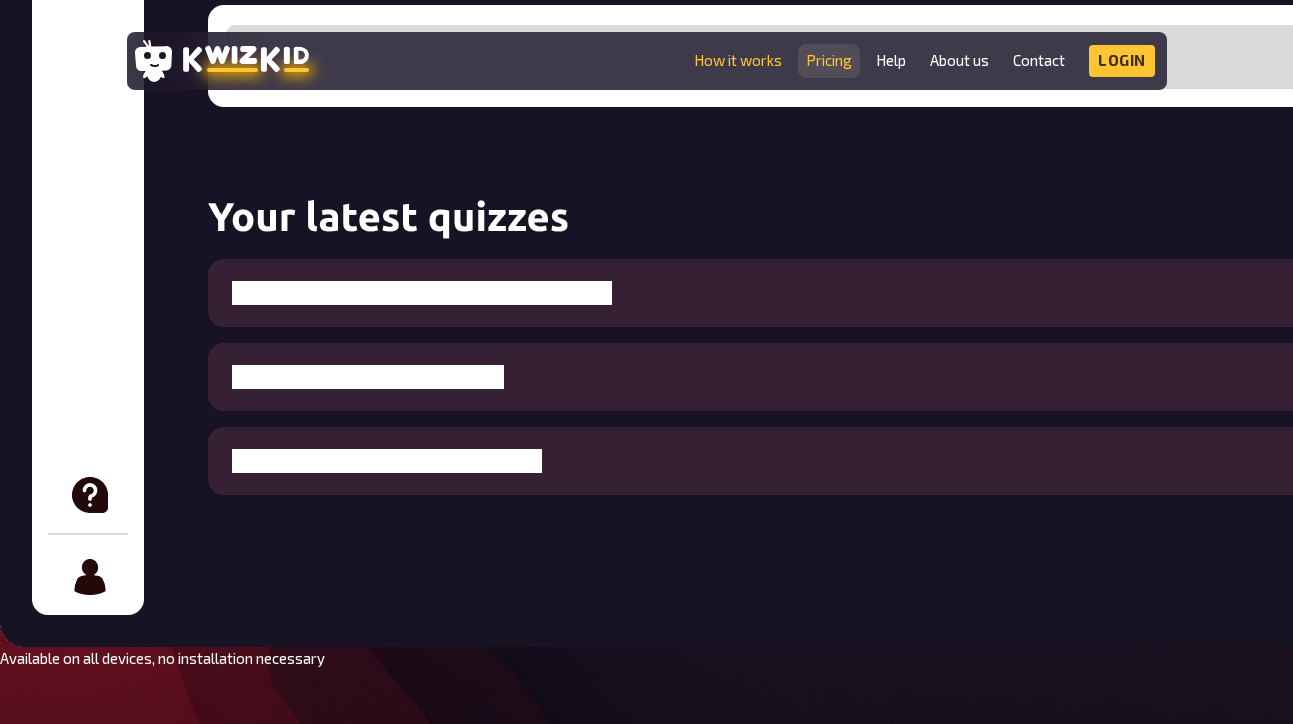 click on "Pricing" at bounding box center [829, 60] 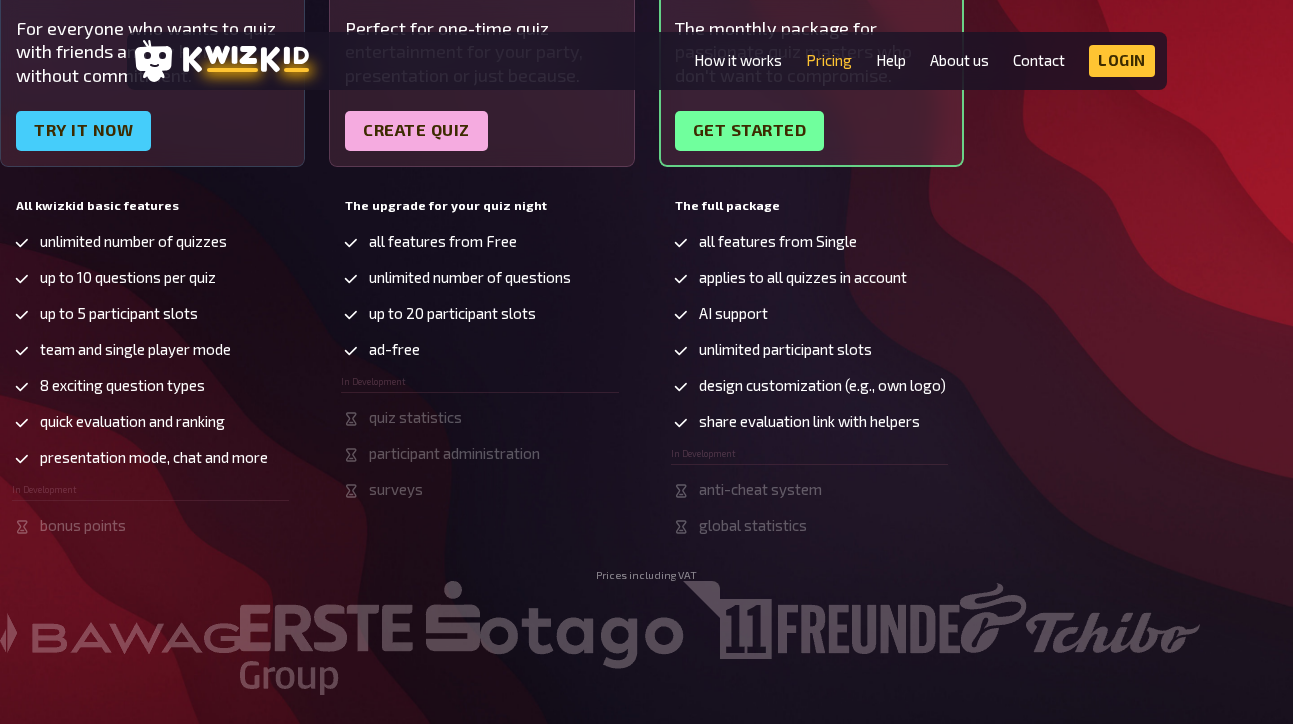 scroll, scrollTop: 377, scrollLeft: 0, axis: vertical 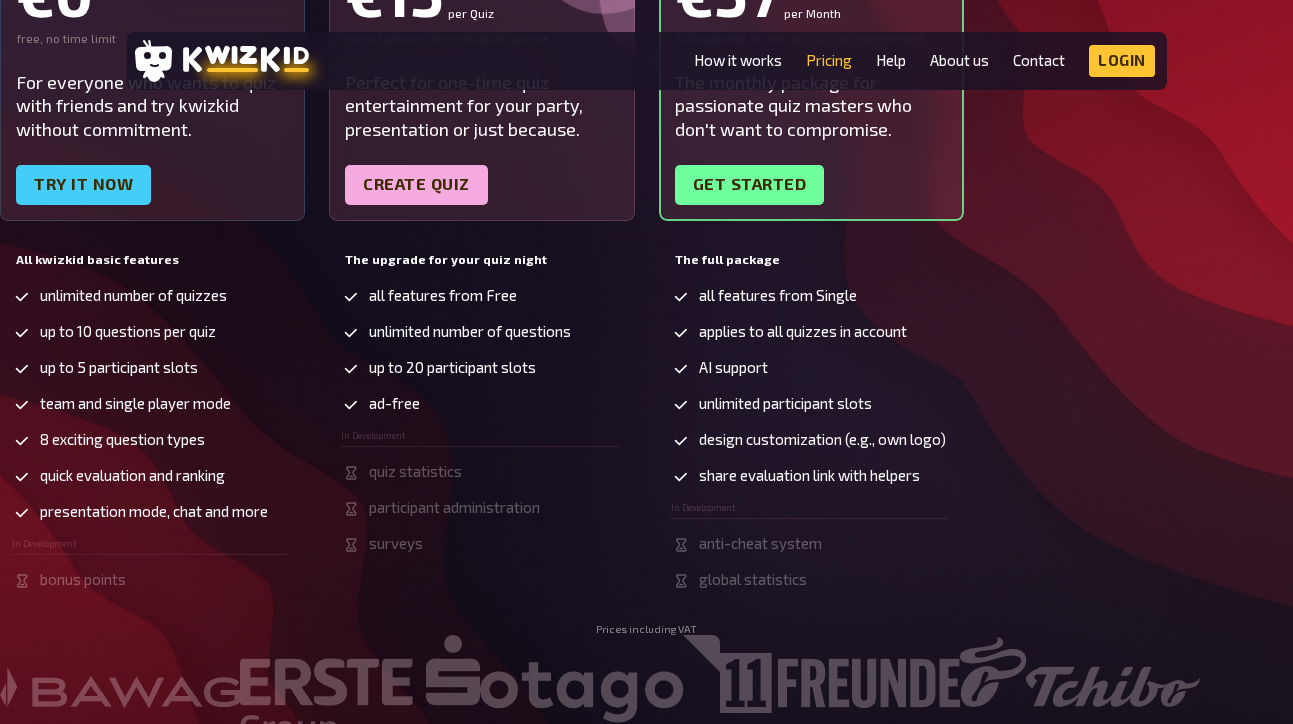 click on "all features from Free unlimited number of questions up to 20 participant slots ad-free In Development quiz statistics participant administration surveys" at bounding box center [150, 438] 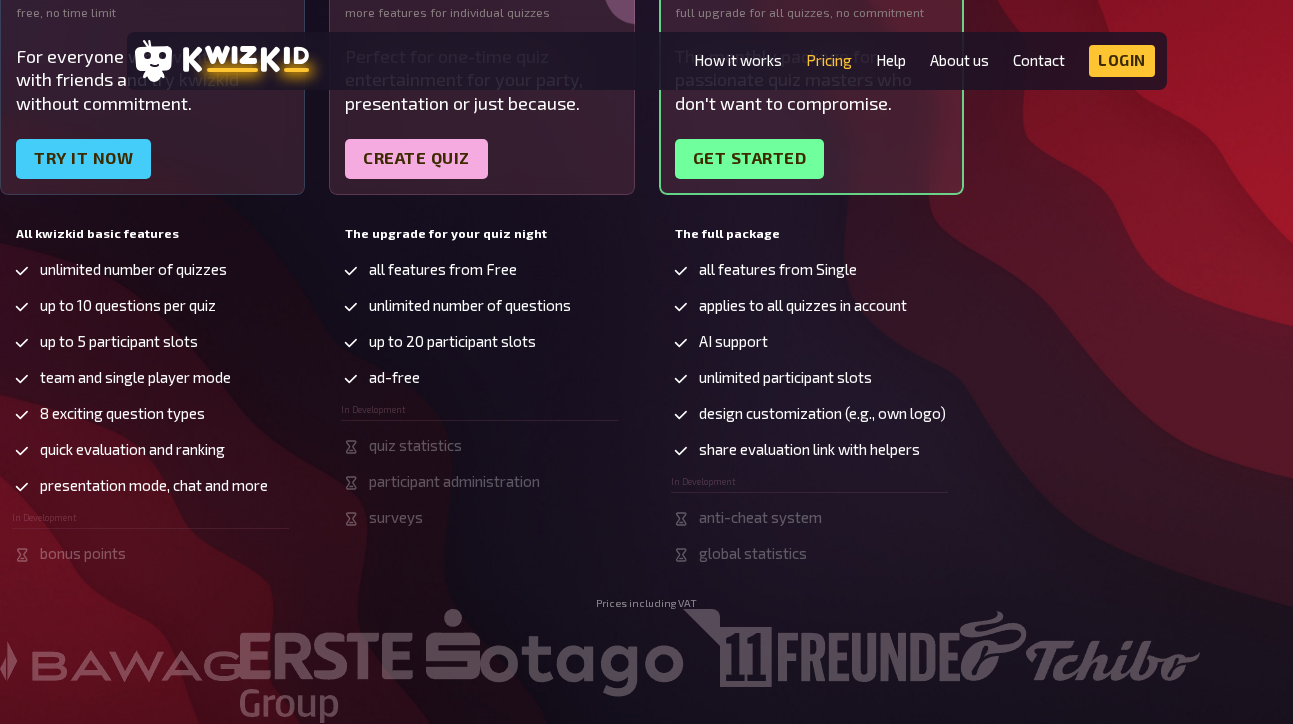 scroll, scrollTop: 411, scrollLeft: 0, axis: vertical 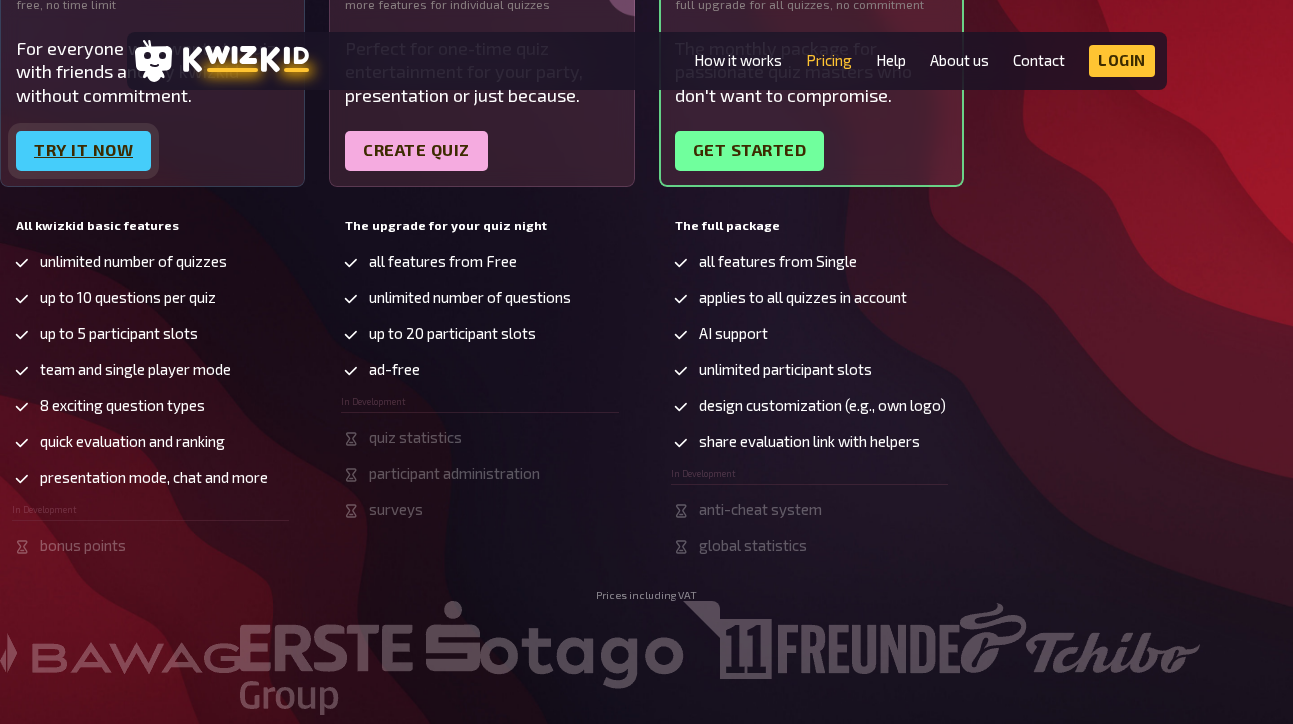 click on "Try it now" at bounding box center [83, 151] 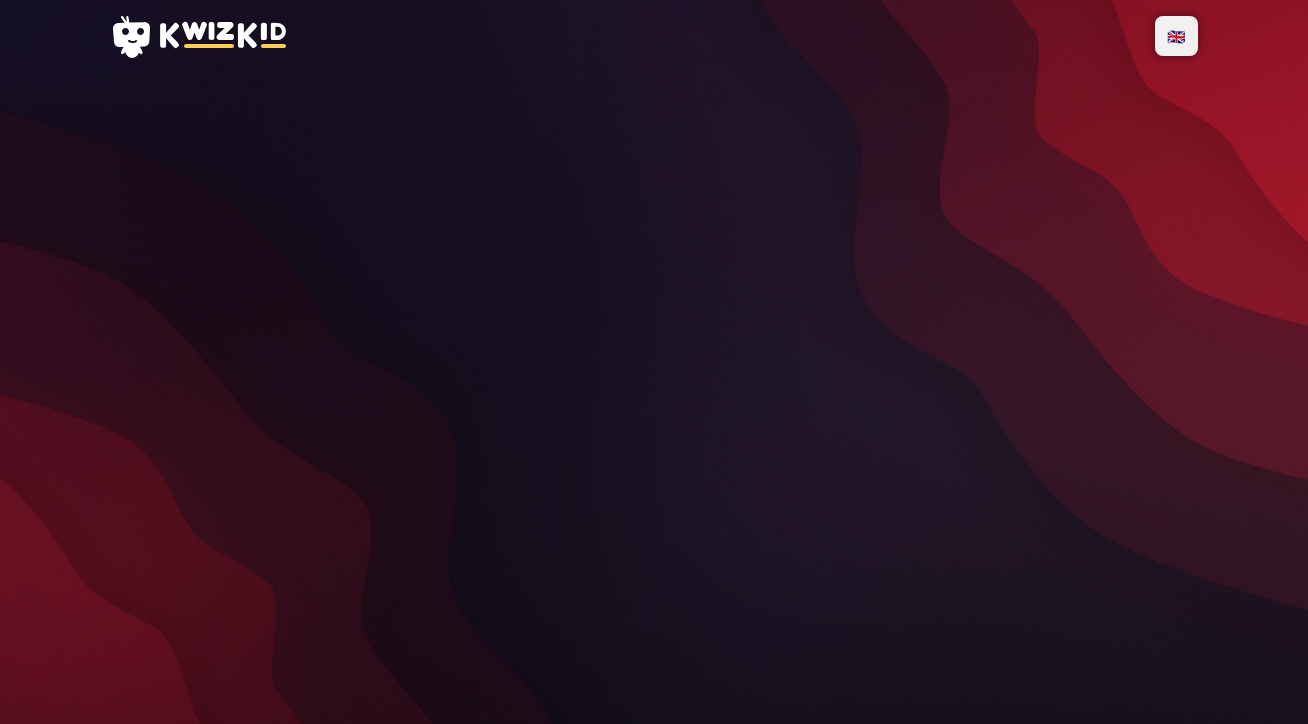 scroll, scrollTop: 0, scrollLeft: 0, axis: both 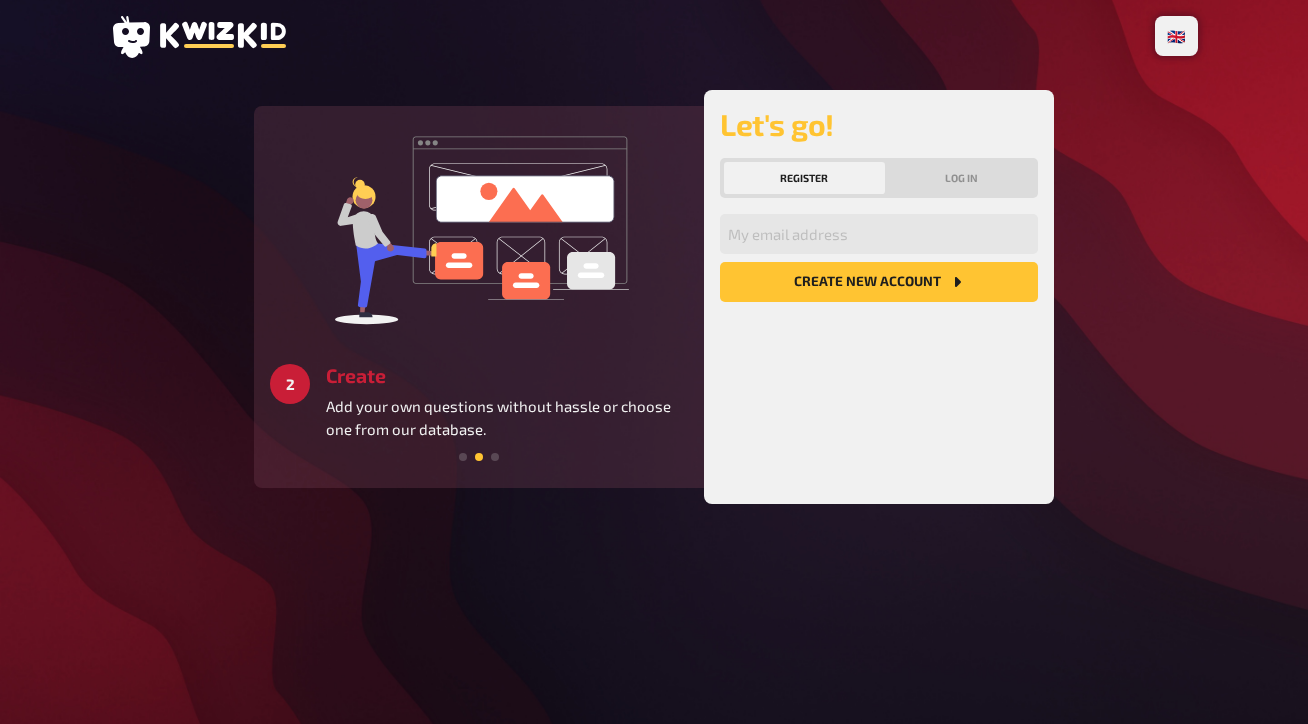click at bounding box center (495, 457) 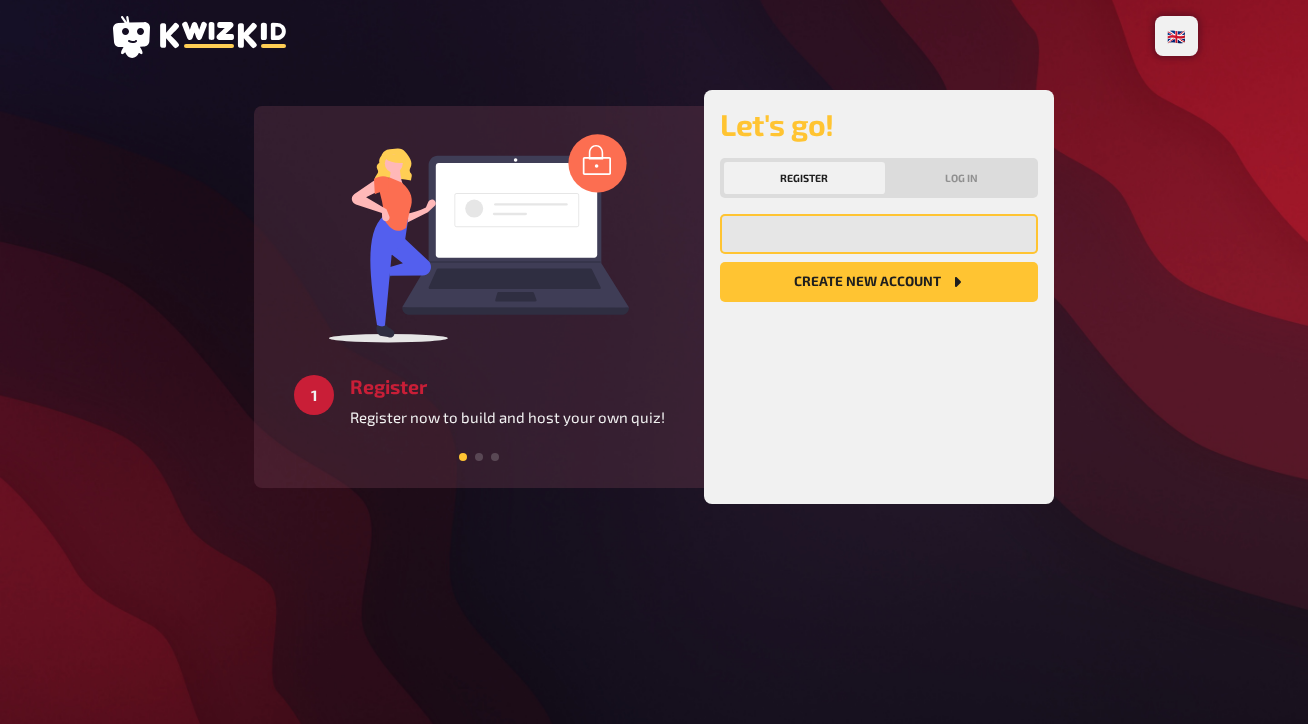 click at bounding box center [879, 234] 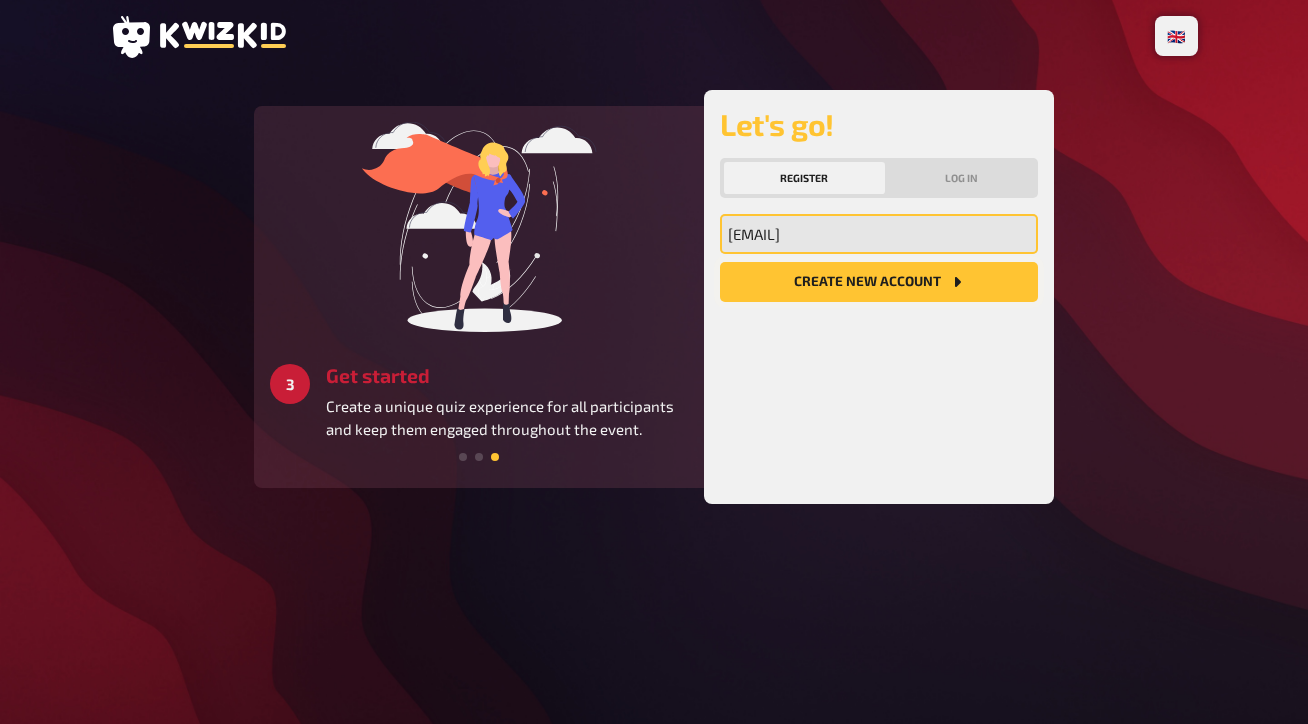 type on "annabel@k2andcoconsulting.com" 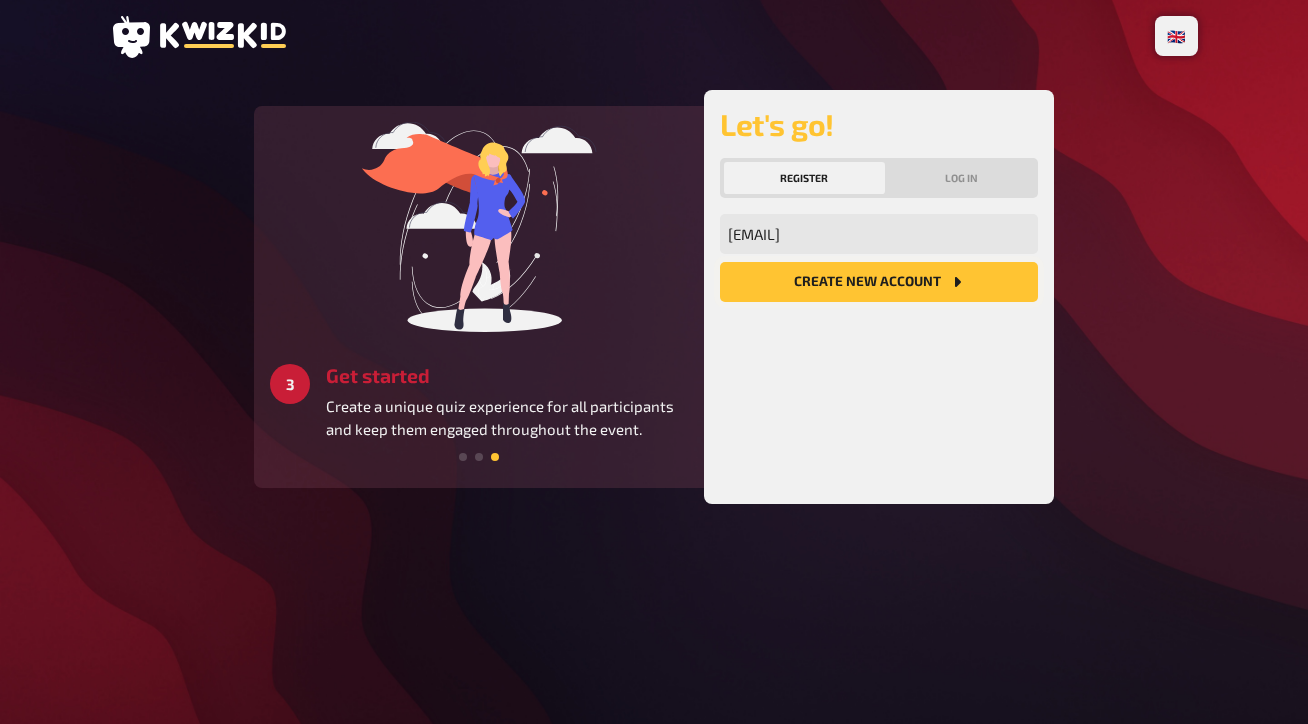 click on "Create new account" at bounding box center [879, 282] 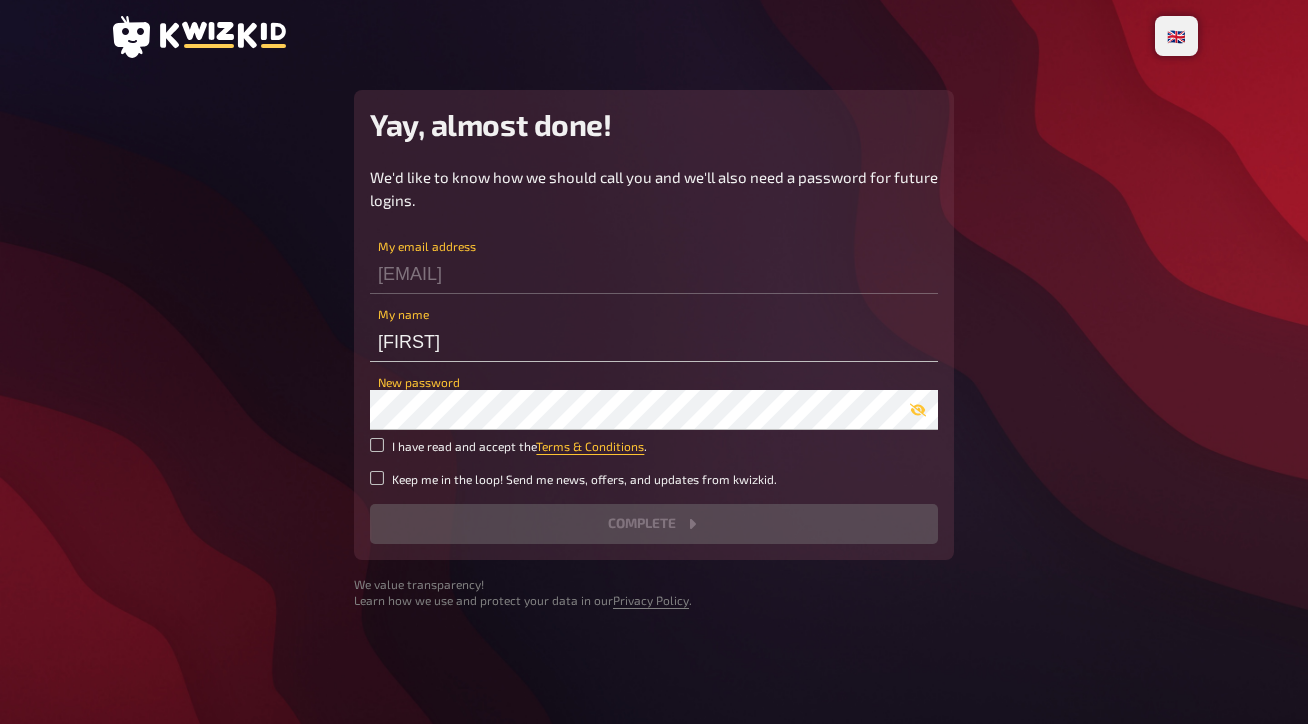 scroll, scrollTop: 0, scrollLeft: 0, axis: both 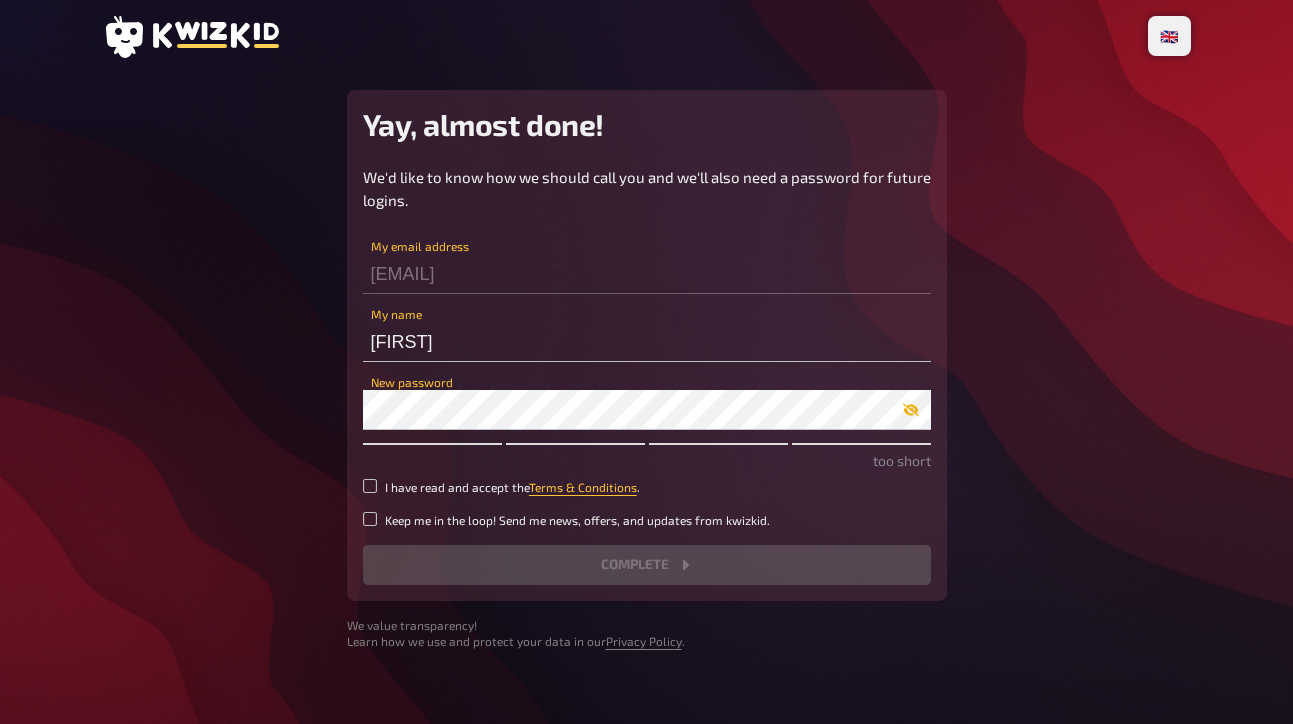 click at bounding box center (911, 410) 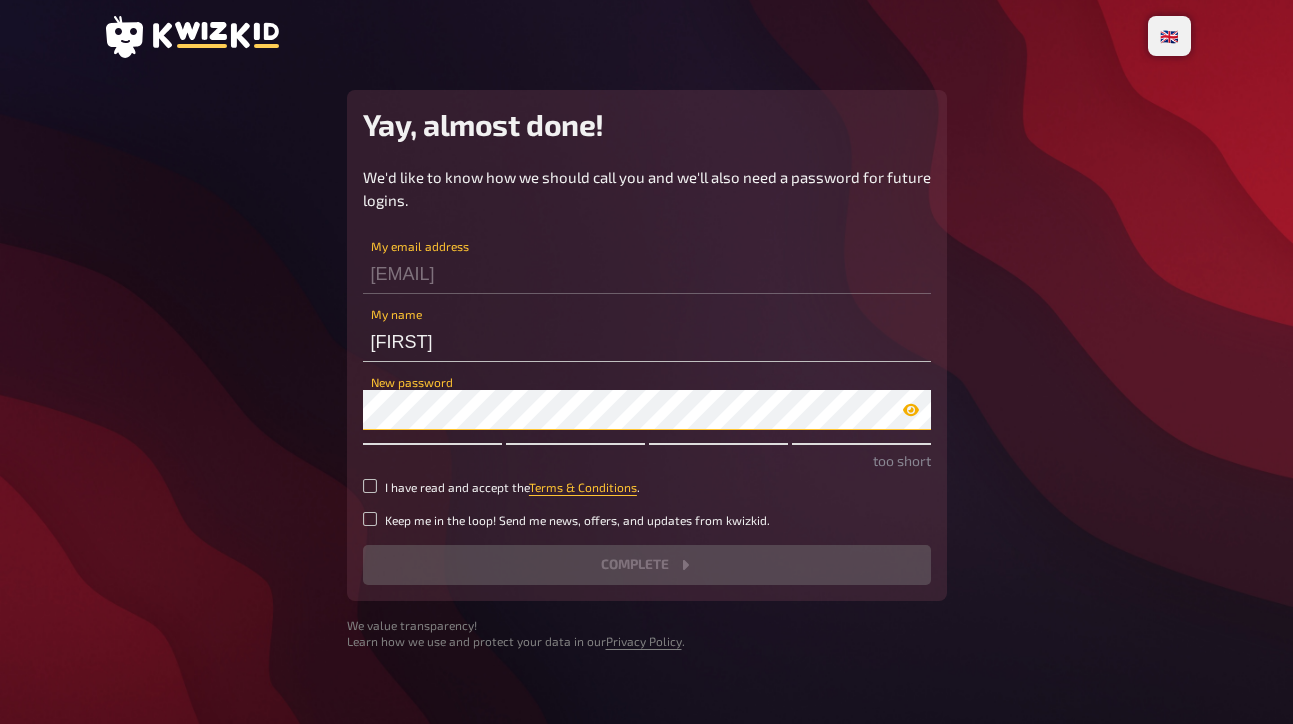 click on "Yay, almost done! We'd like to know how we should call you and we'll also need a password for future logins. annabel@k2andcoconsulting.com My email address annabel My name New password too short I have read and accept the  Terms & Conditions . Keep me in the loop! Send me news, offers, and updates from kwizkid. Complete We value transparency! Learn how we use and protect your data in our  Privacy Policy ." at bounding box center (647, 370) 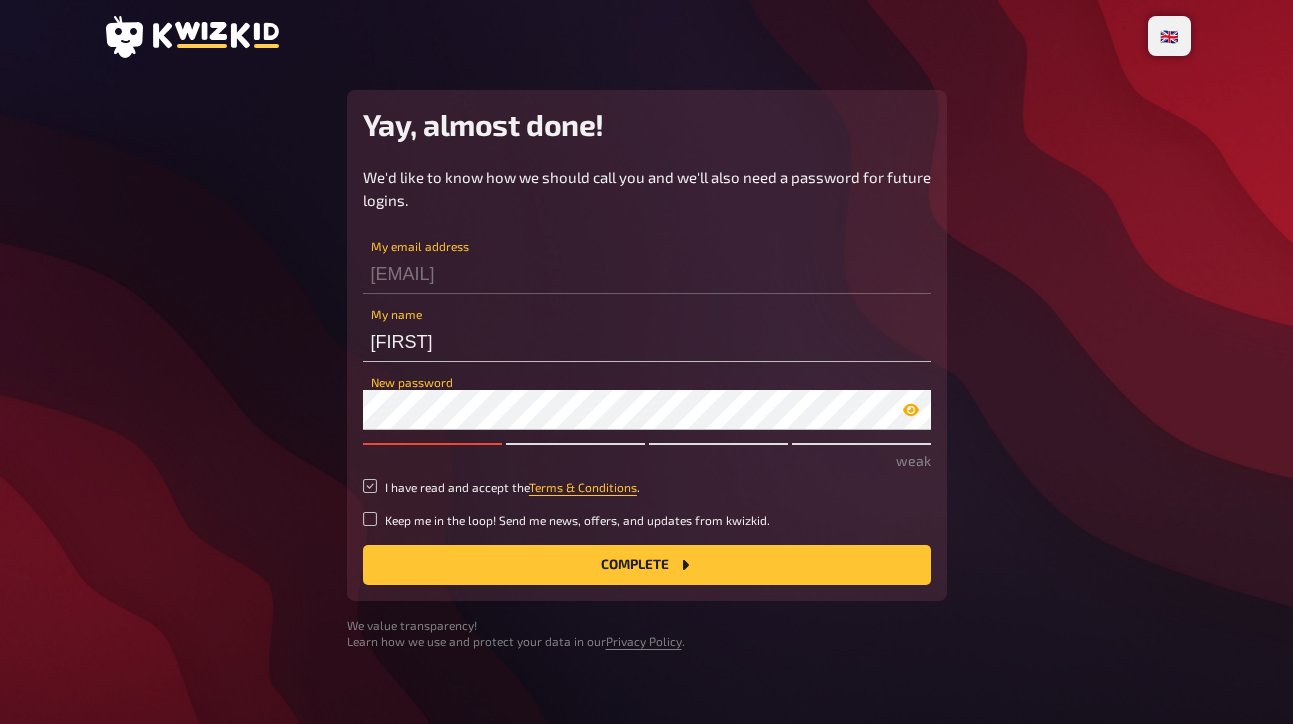 click on "I have read and accept the  Terms & Conditions ." at bounding box center (370, 486) 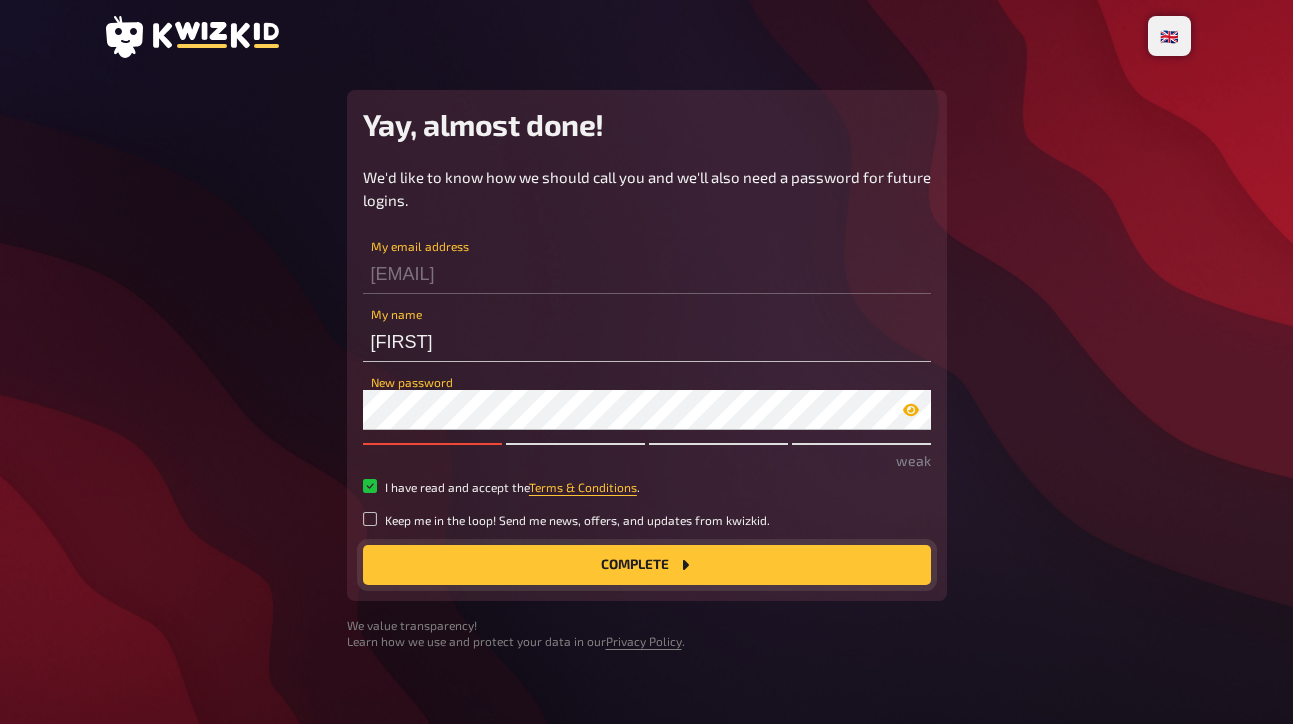 click on "Complete" at bounding box center (647, 565) 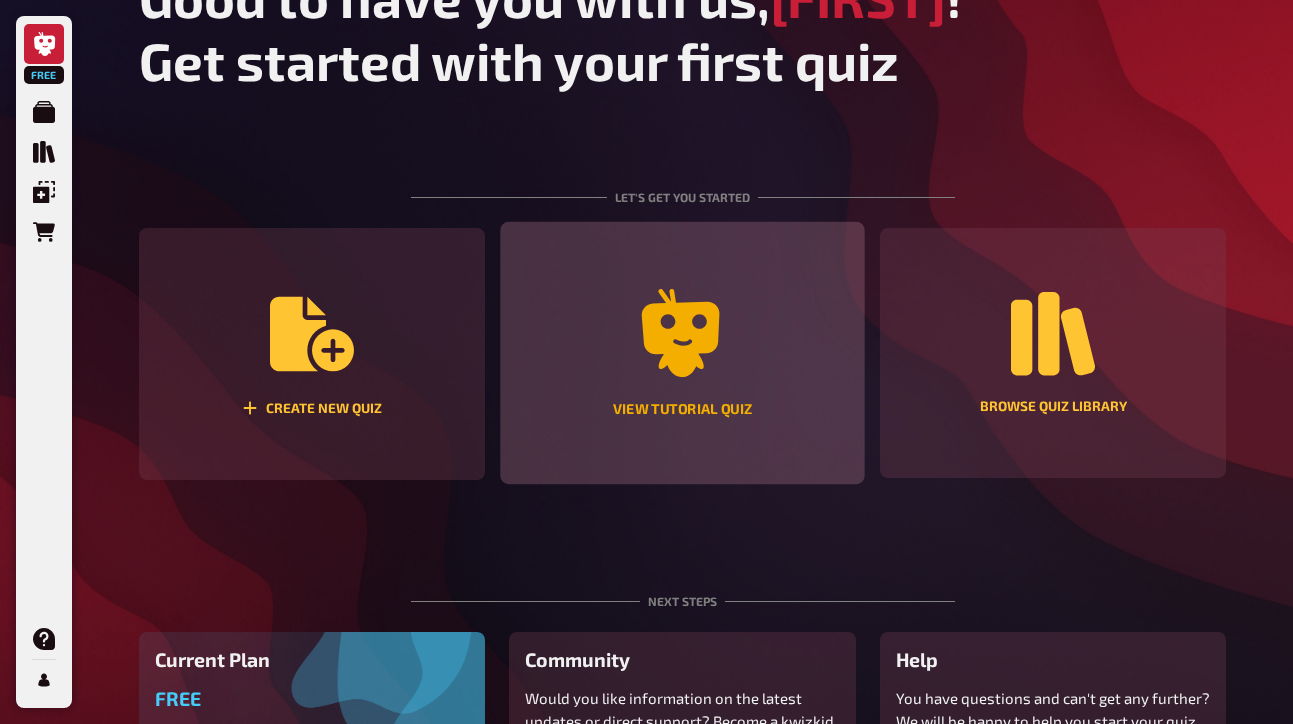 scroll, scrollTop: 95, scrollLeft: 0, axis: vertical 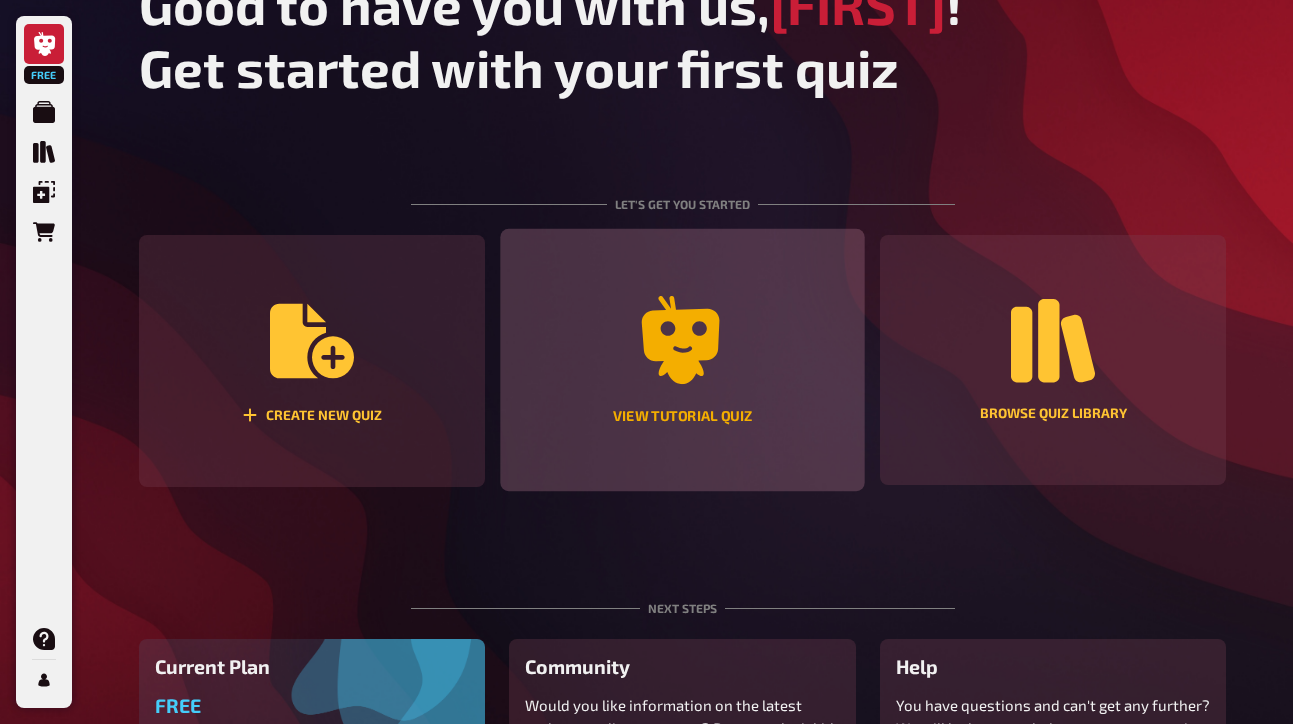 click on "View tutorial quiz" at bounding box center (683, 417) 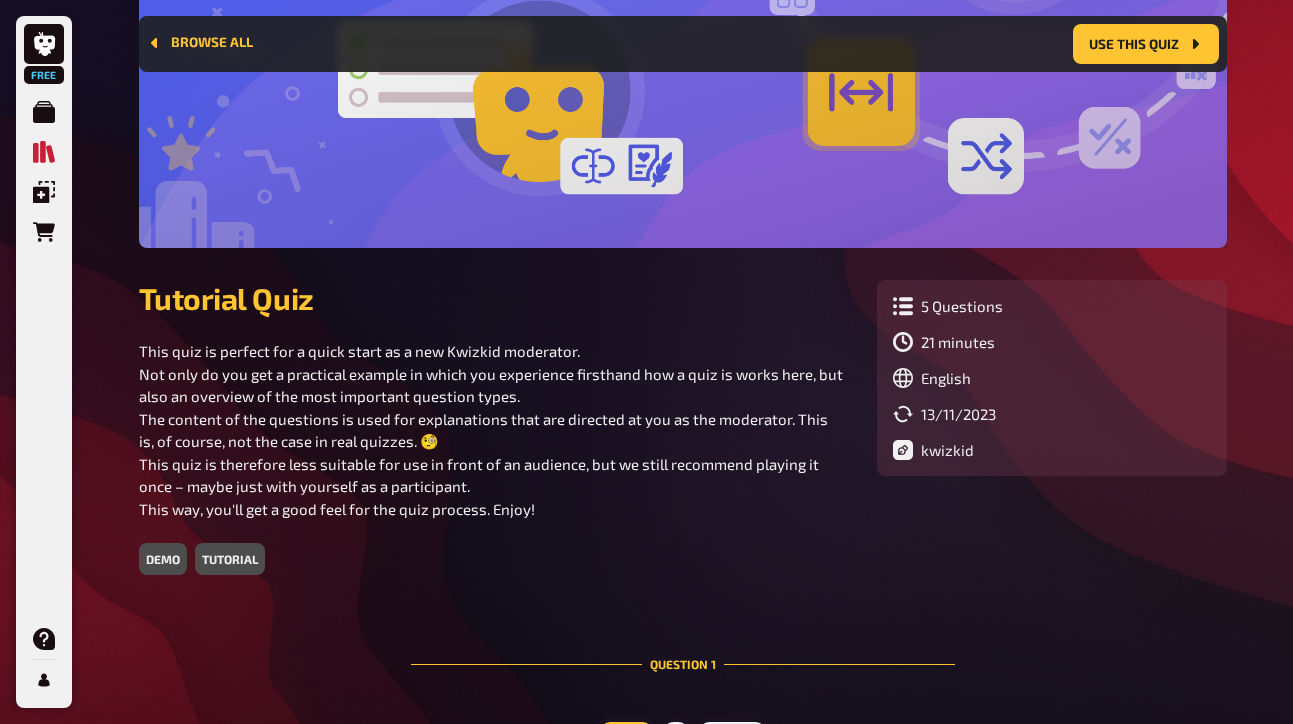 scroll, scrollTop: 203, scrollLeft: 0, axis: vertical 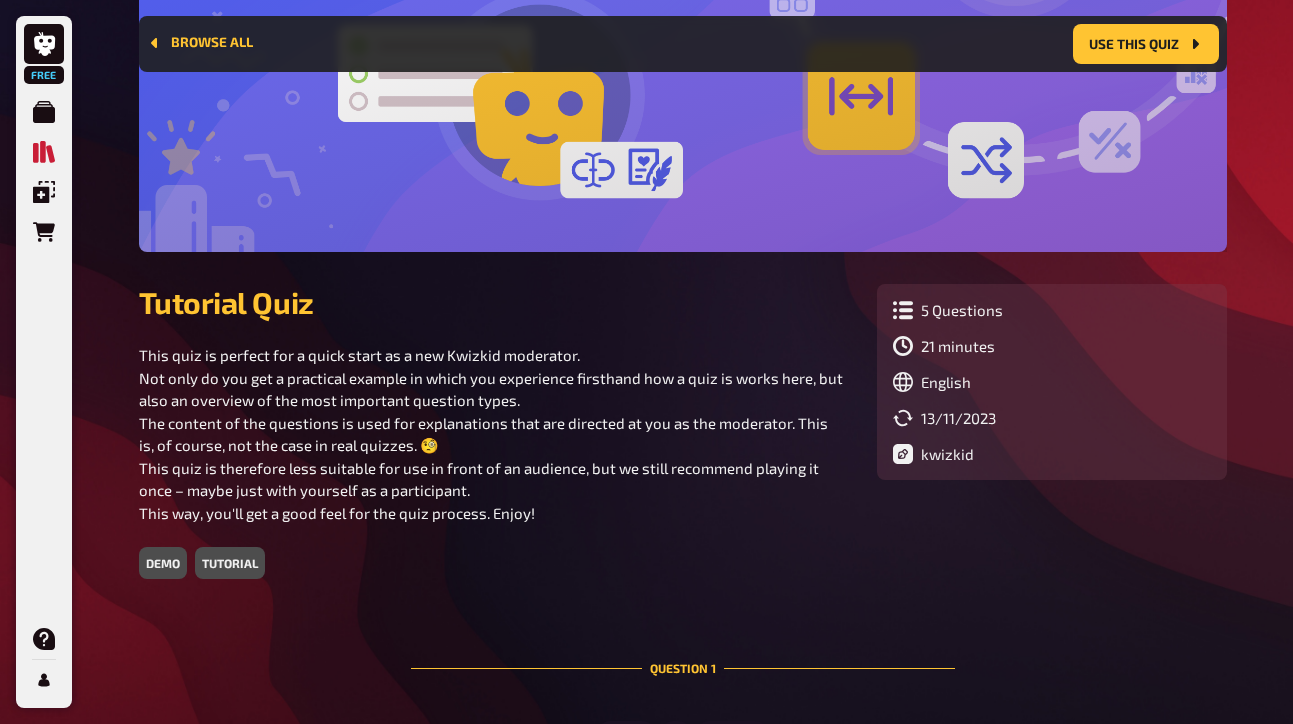 click on "tutorial" at bounding box center (230, 563) 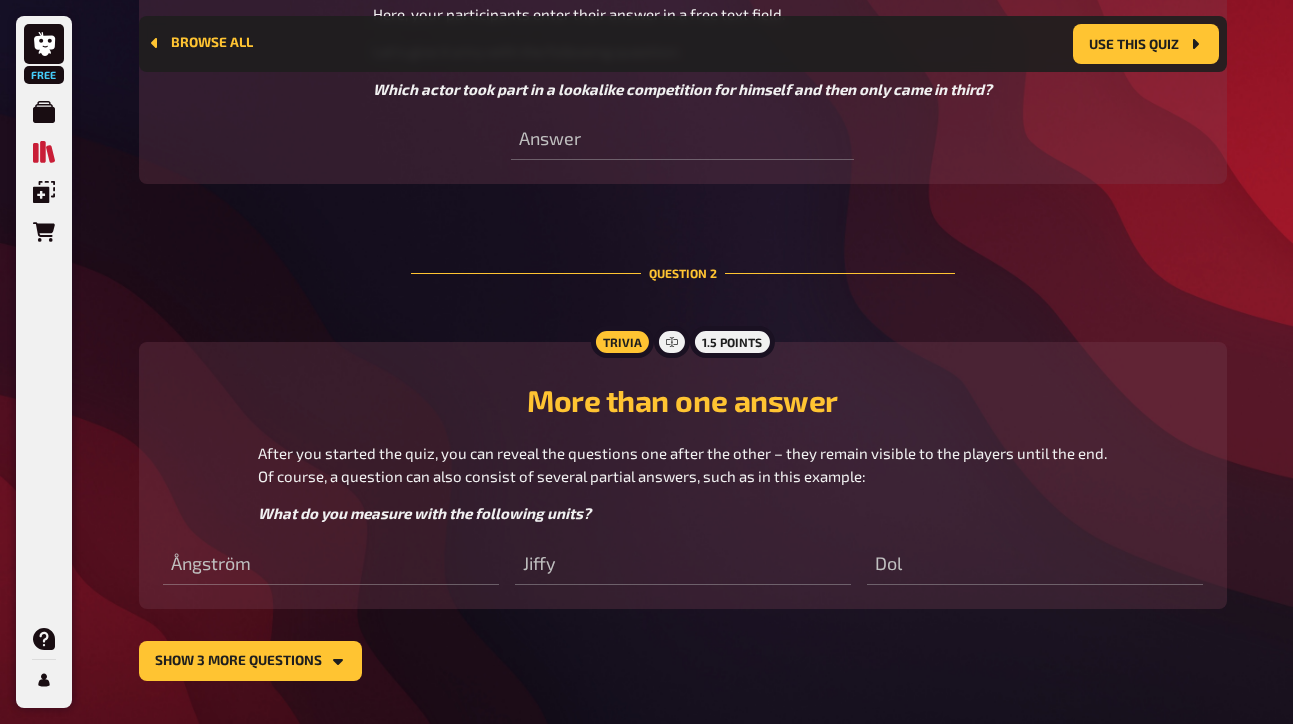 scroll, scrollTop: 1113, scrollLeft: 0, axis: vertical 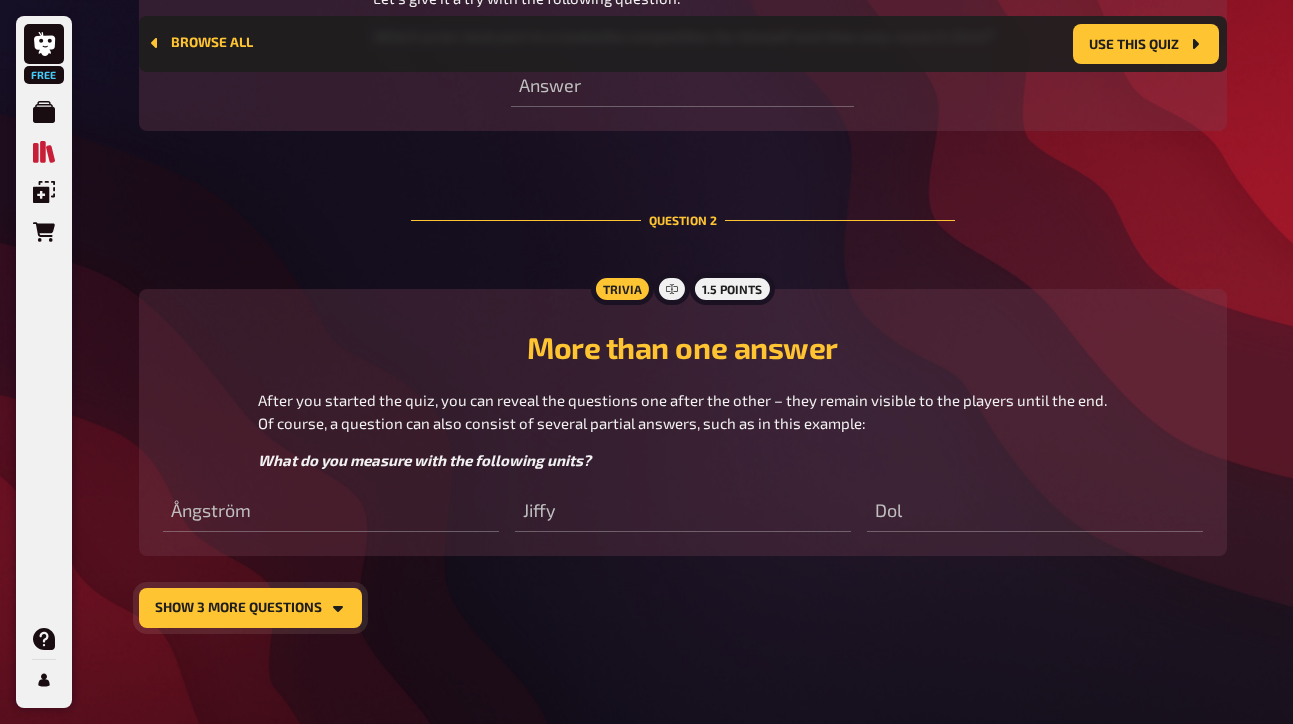click on "show 3 more questions" at bounding box center (250, 608) 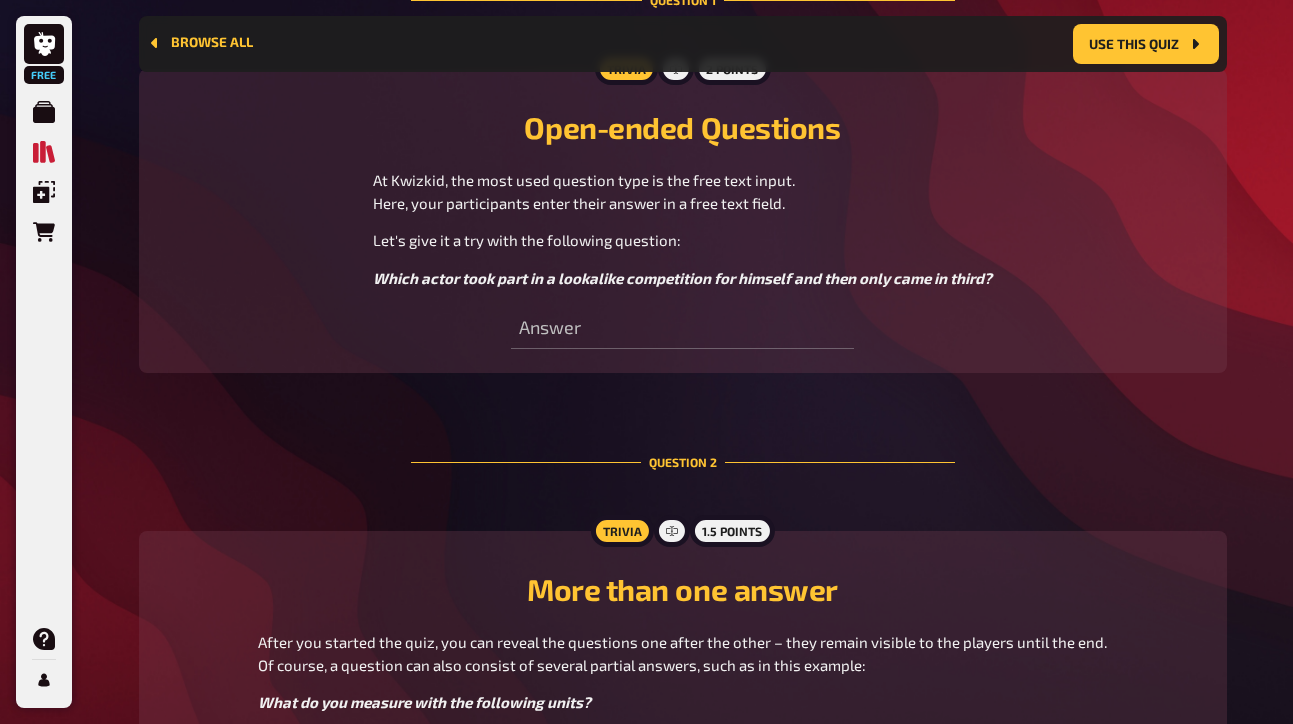 scroll, scrollTop: 0, scrollLeft: 0, axis: both 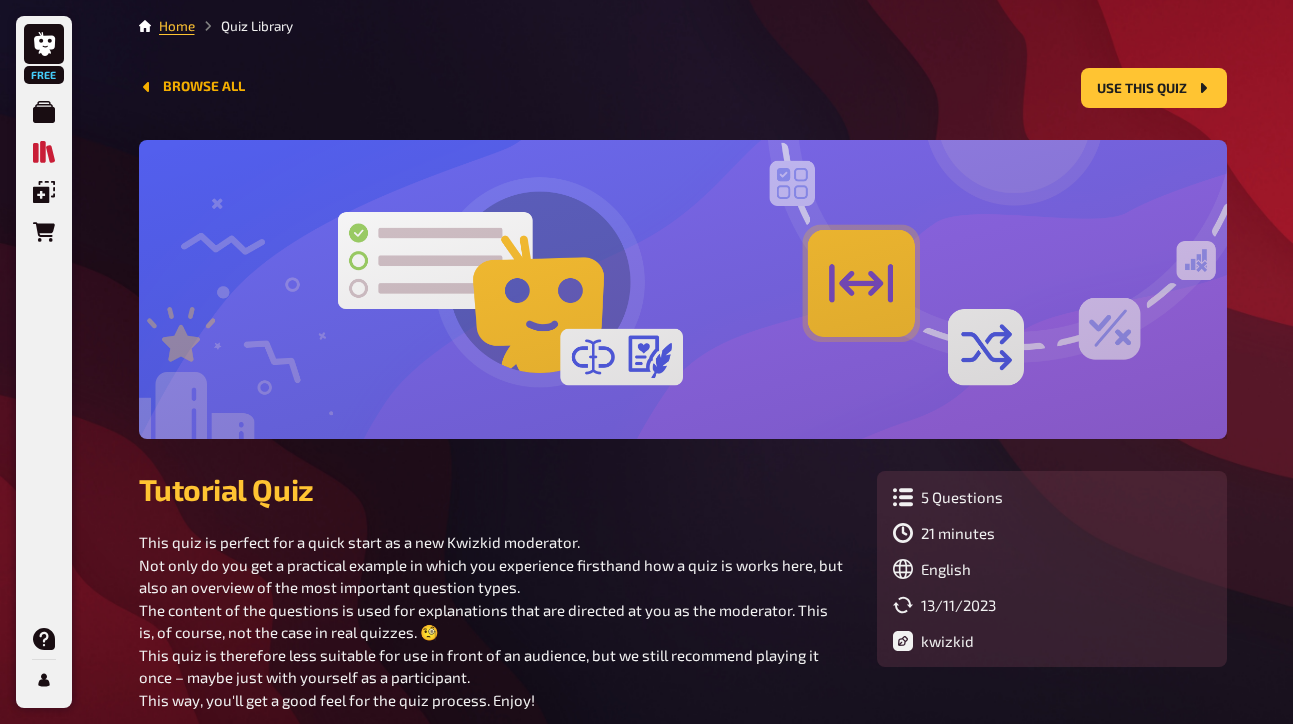 click on "Browse all" at bounding box center (192, 87) 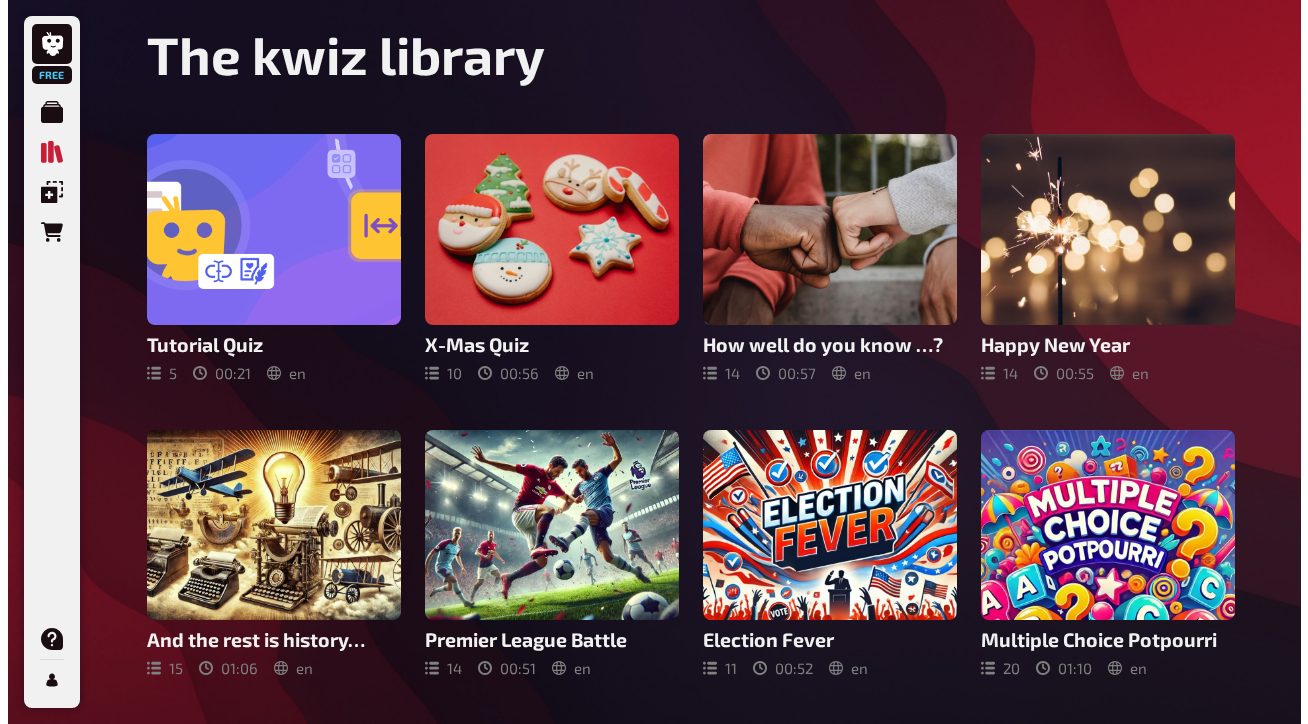 scroll, scrollTop: 0, scrollLeft: 0, axis: both 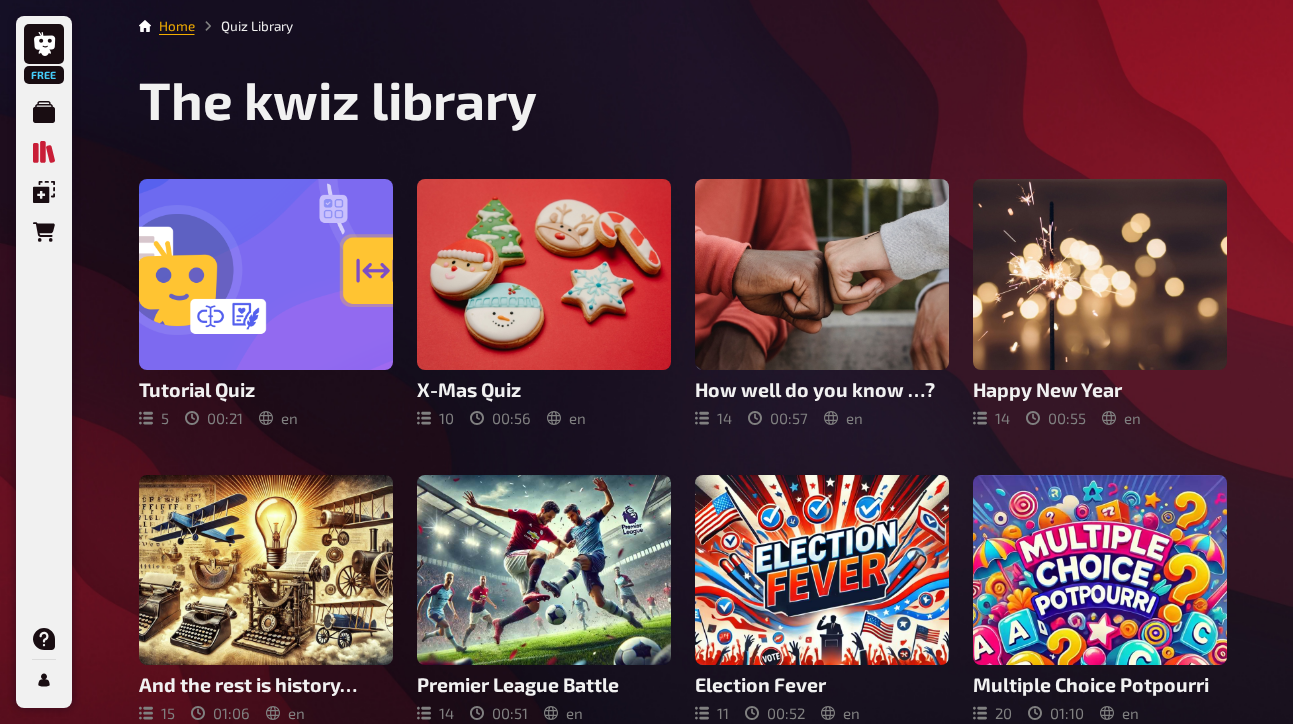 click on "Home" at bounding box center [177, 26] 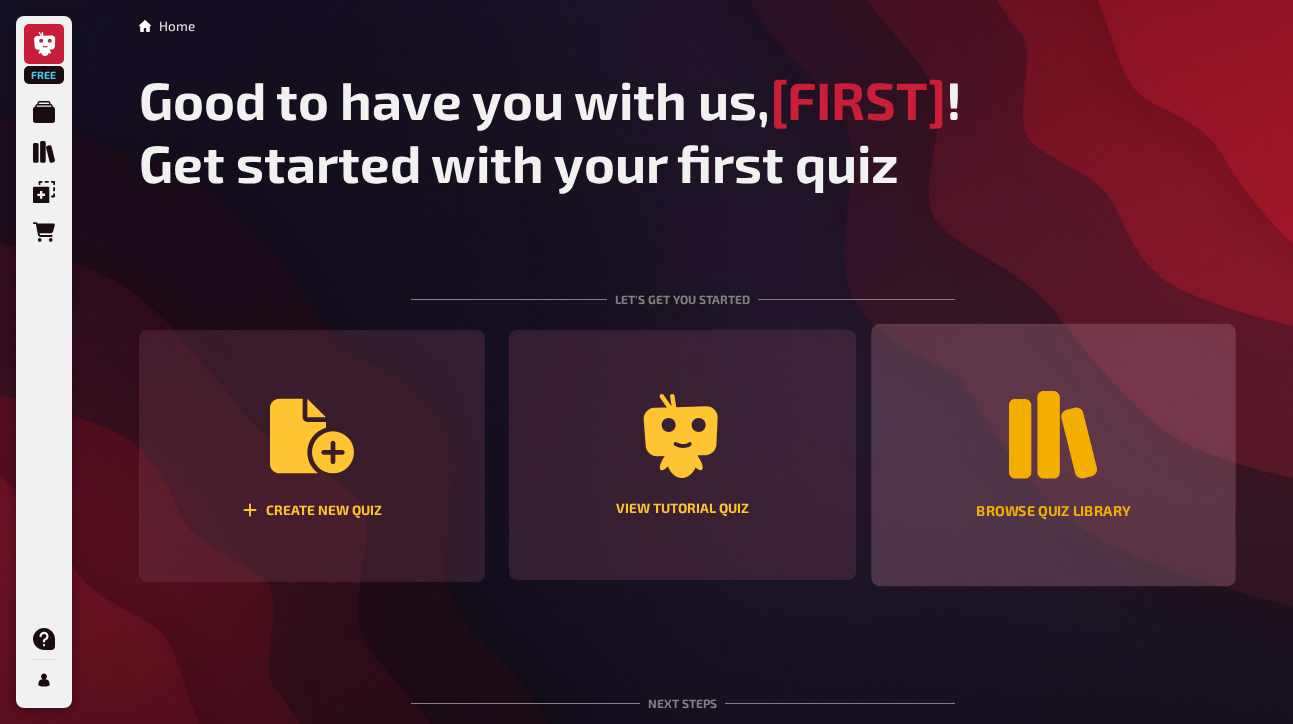 click on "Browse Quiz Library" at bounding box center [1053, 512] 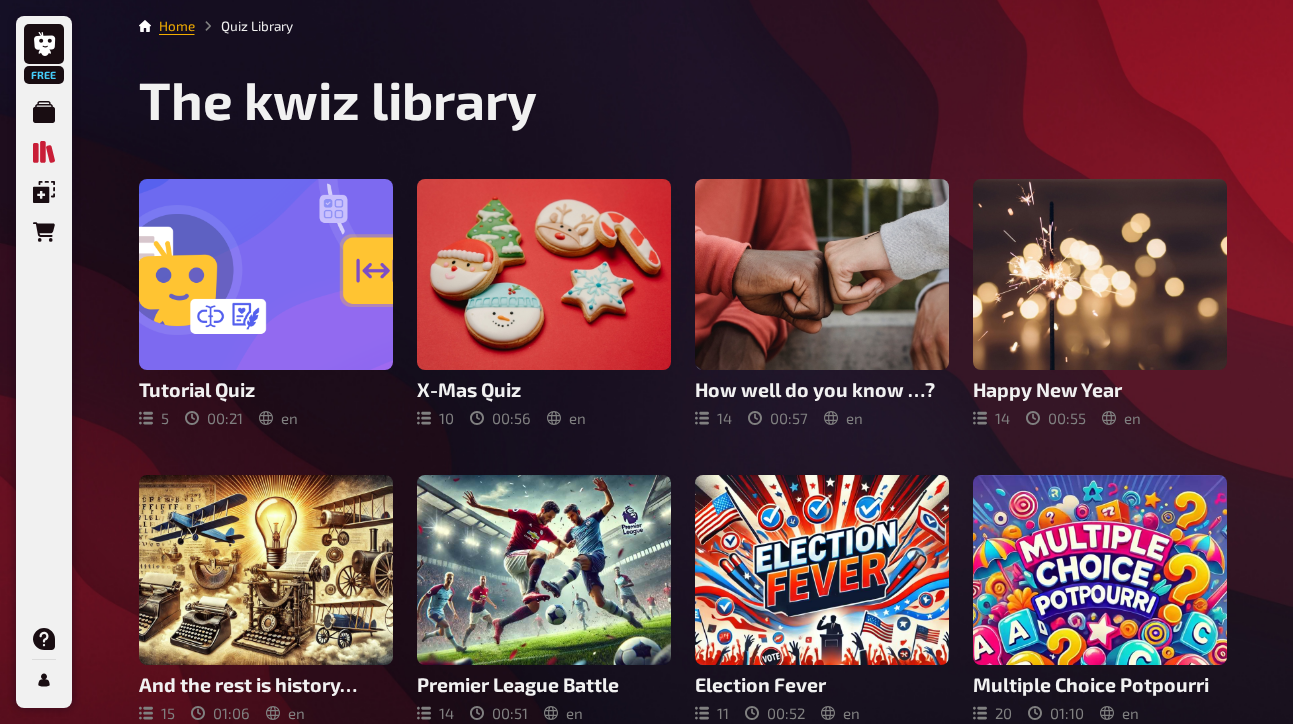click on "Home" at bounding box center (177, 26) 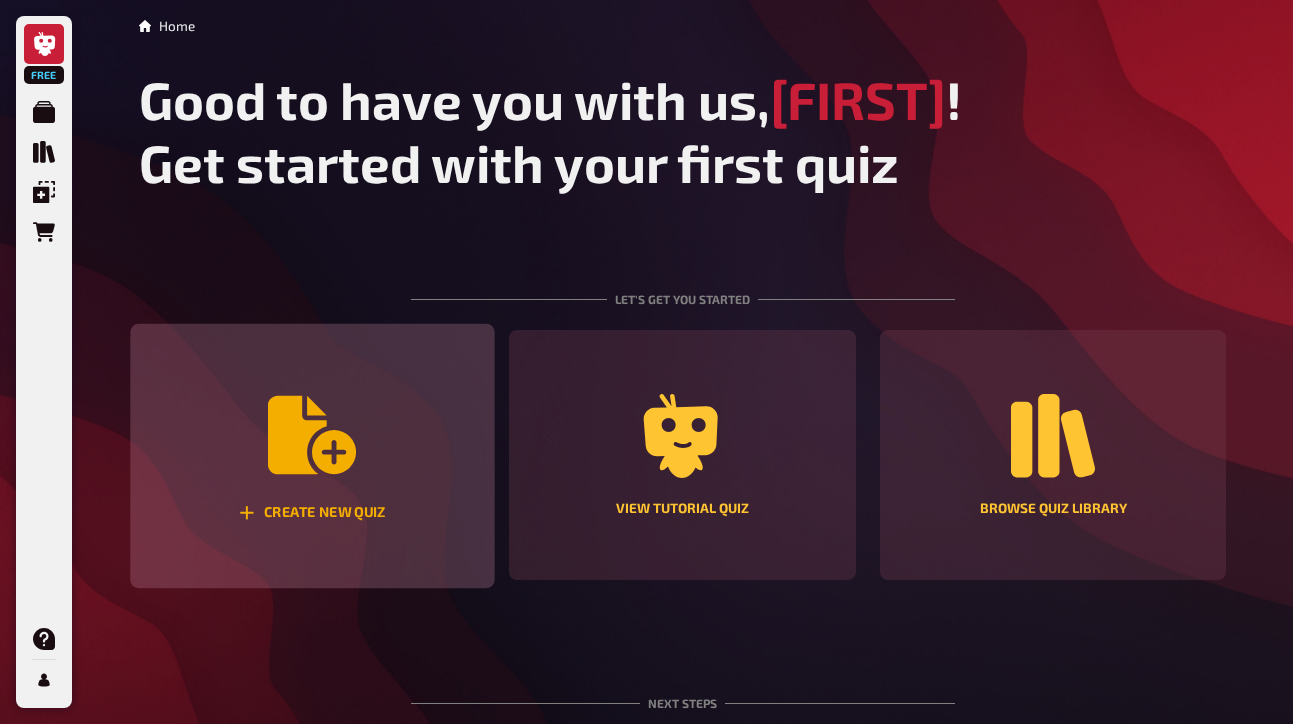 click on "Create new quiz" at bounding box center [311, 513] 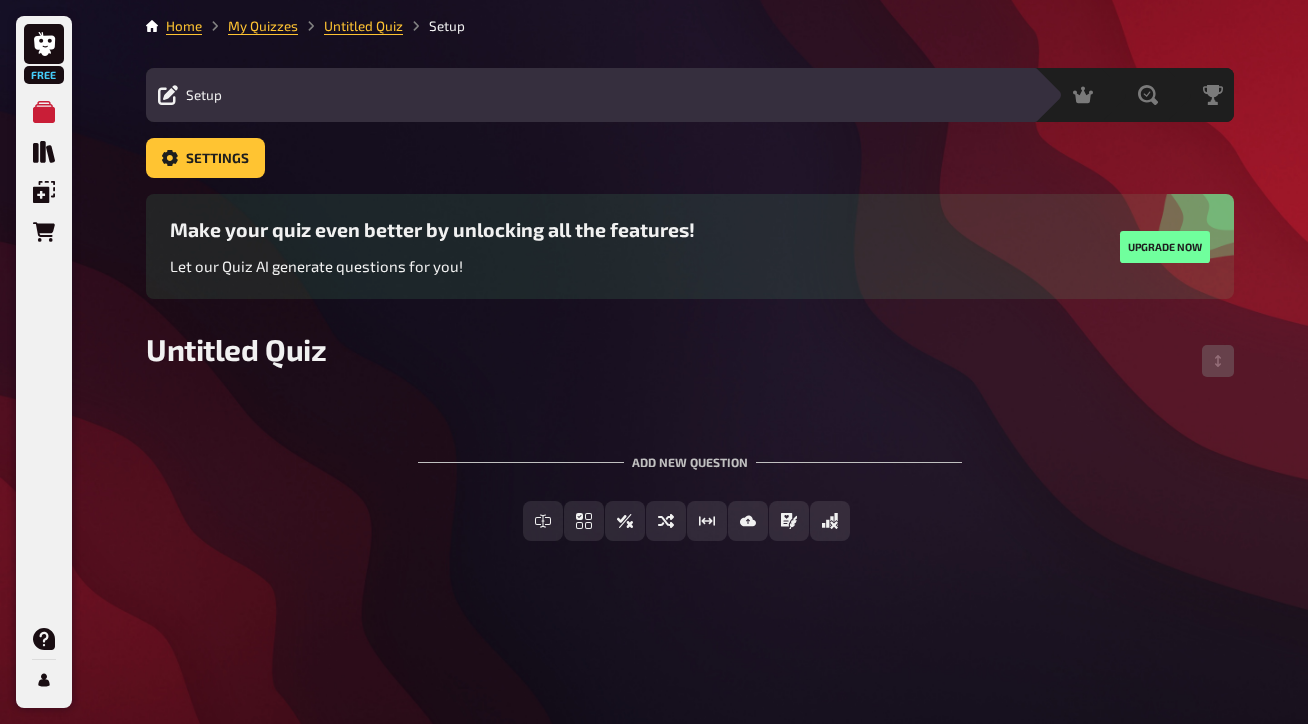 click on "Add new question" at bounding box center [690, 454] 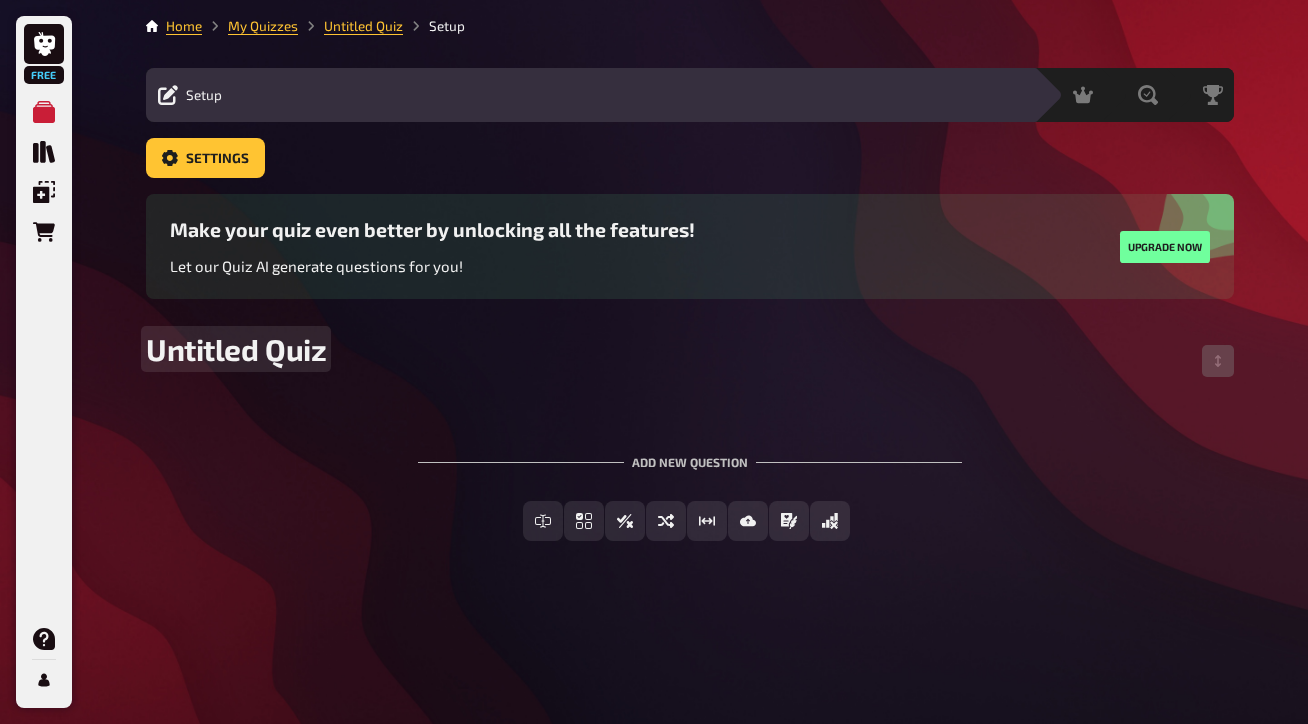 click on "Untitled Quiz" at bounding box center [236, 349] 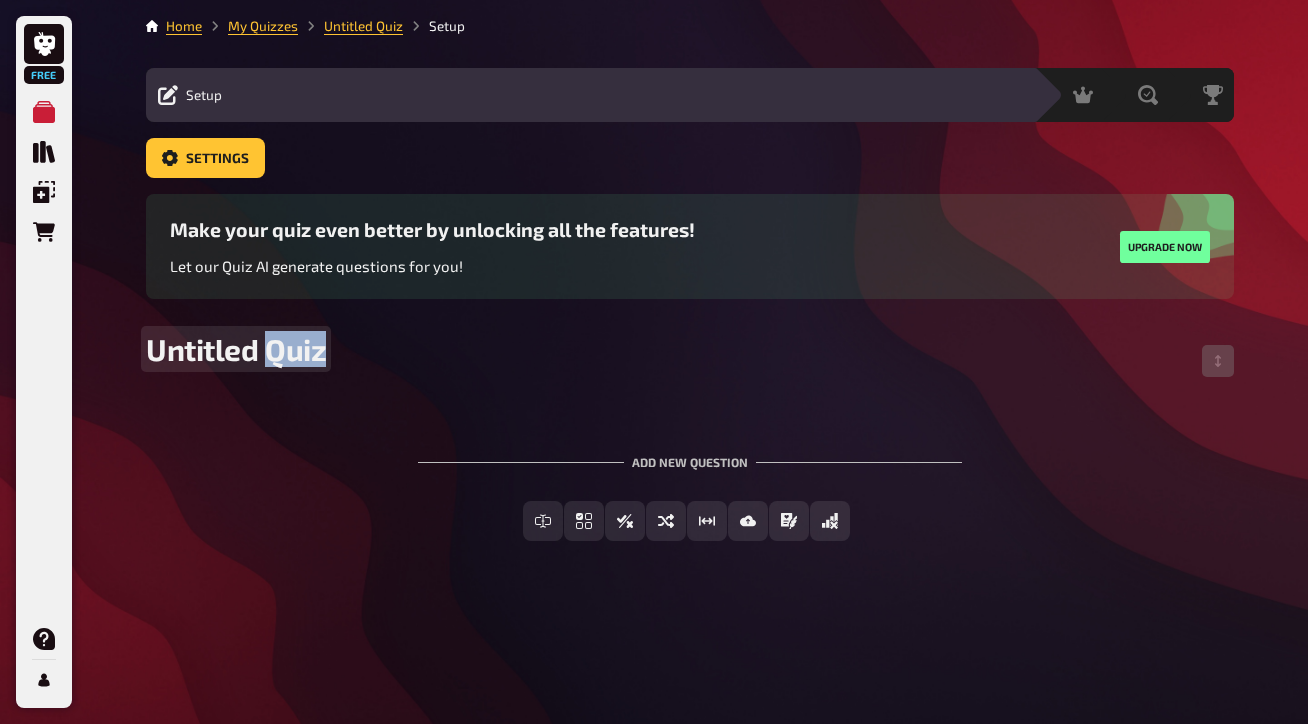 click on "Untitled Quiz" at bounding box center [236, 349] 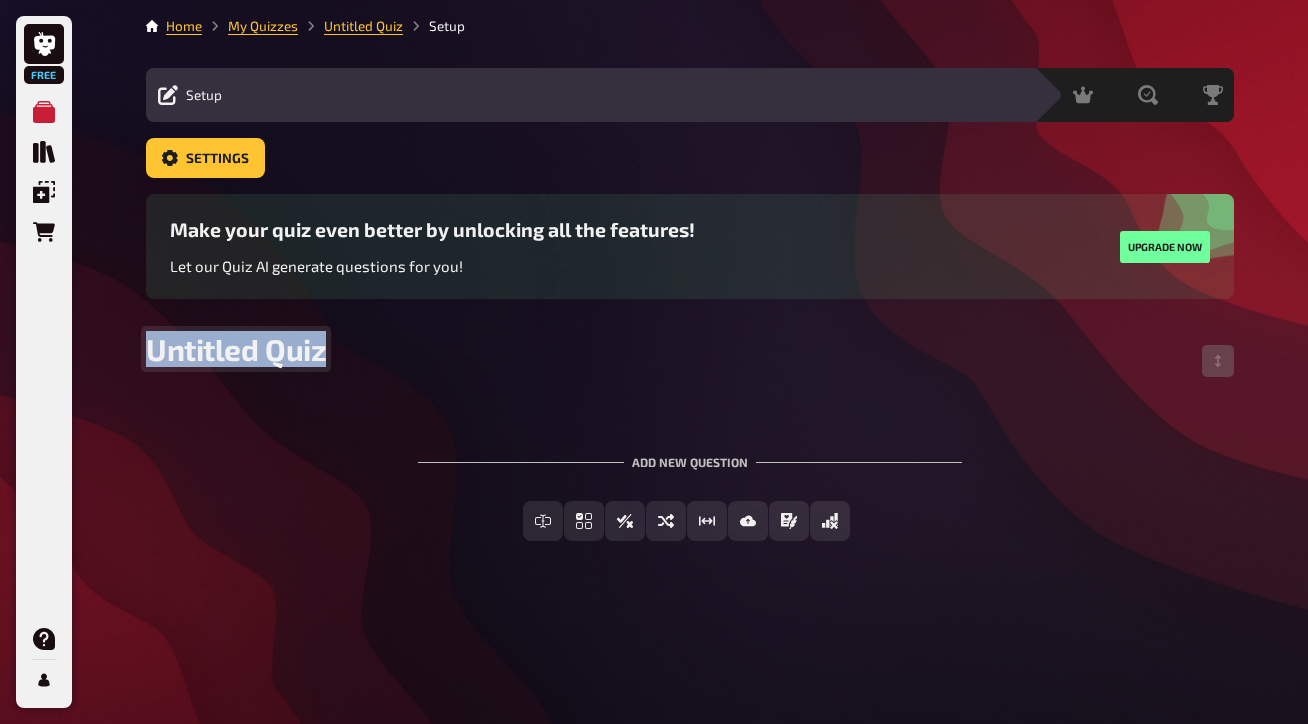 click on "Untitled Quiz" at bounding box center [236, 349] 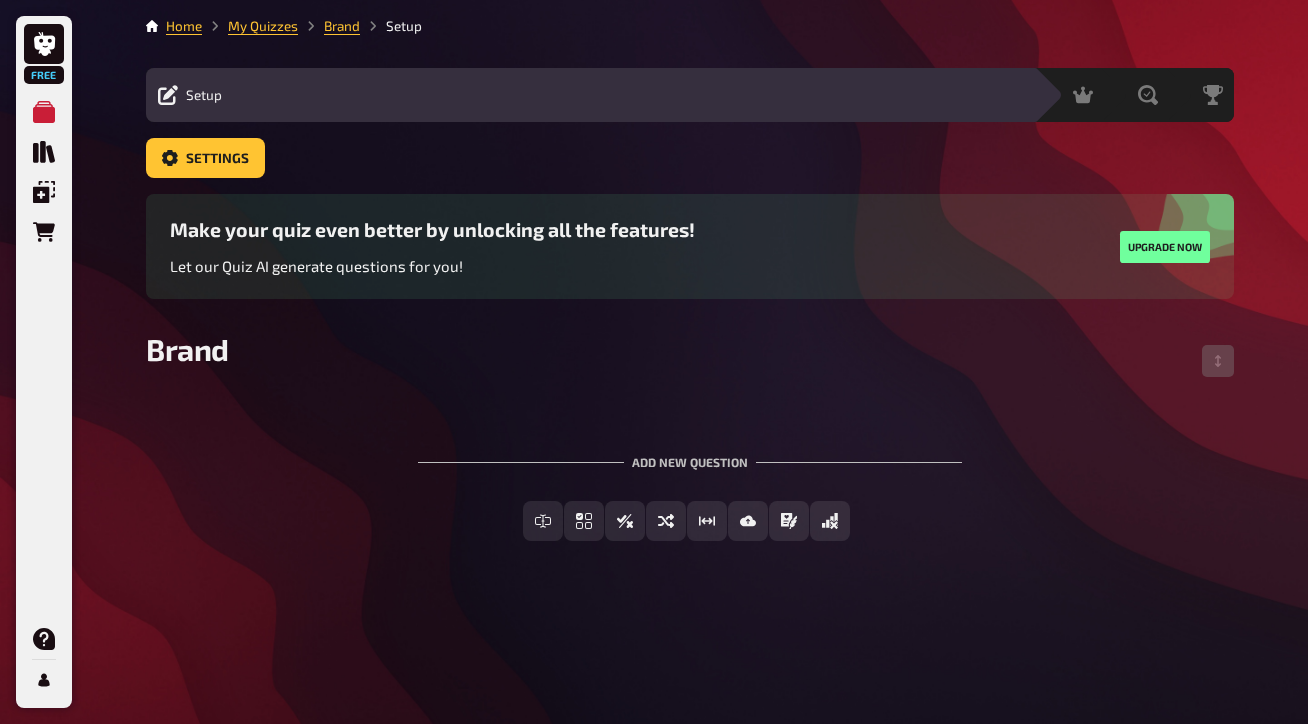click on "Brand" at bounding box center (690, 361) 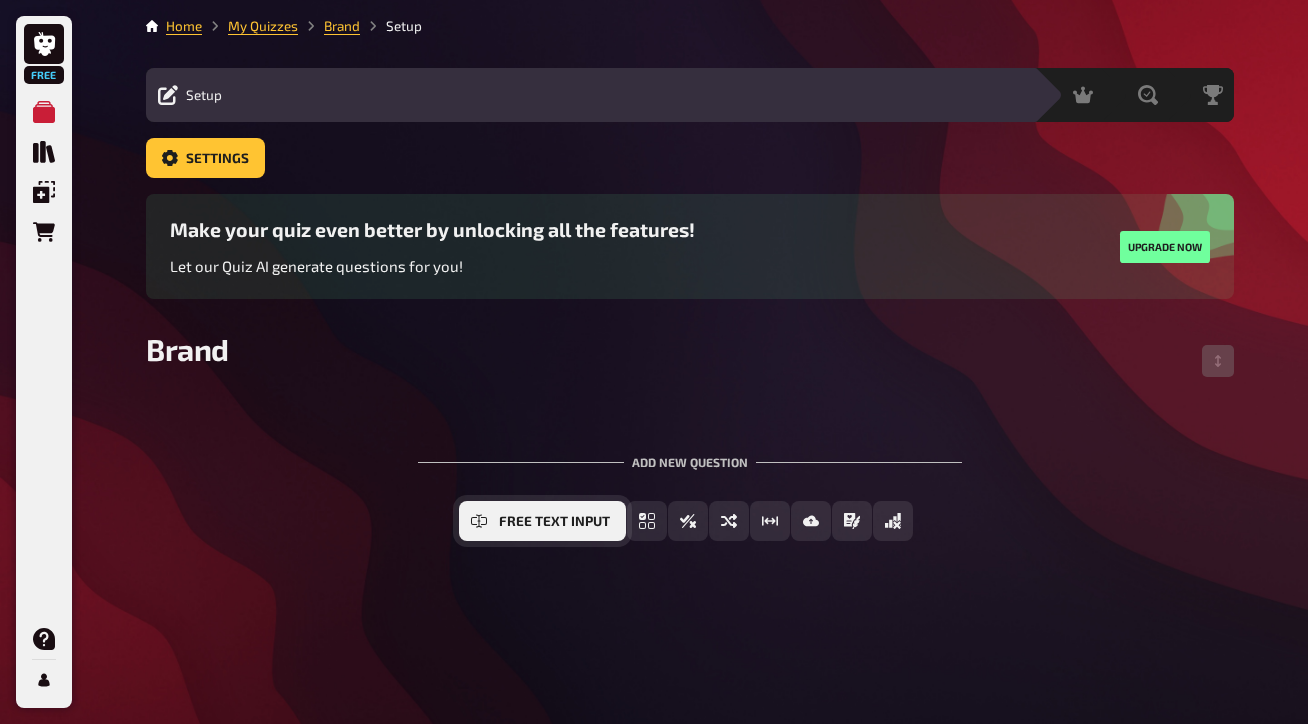 click on "Free Text Input" at bounding box center (554, 522) 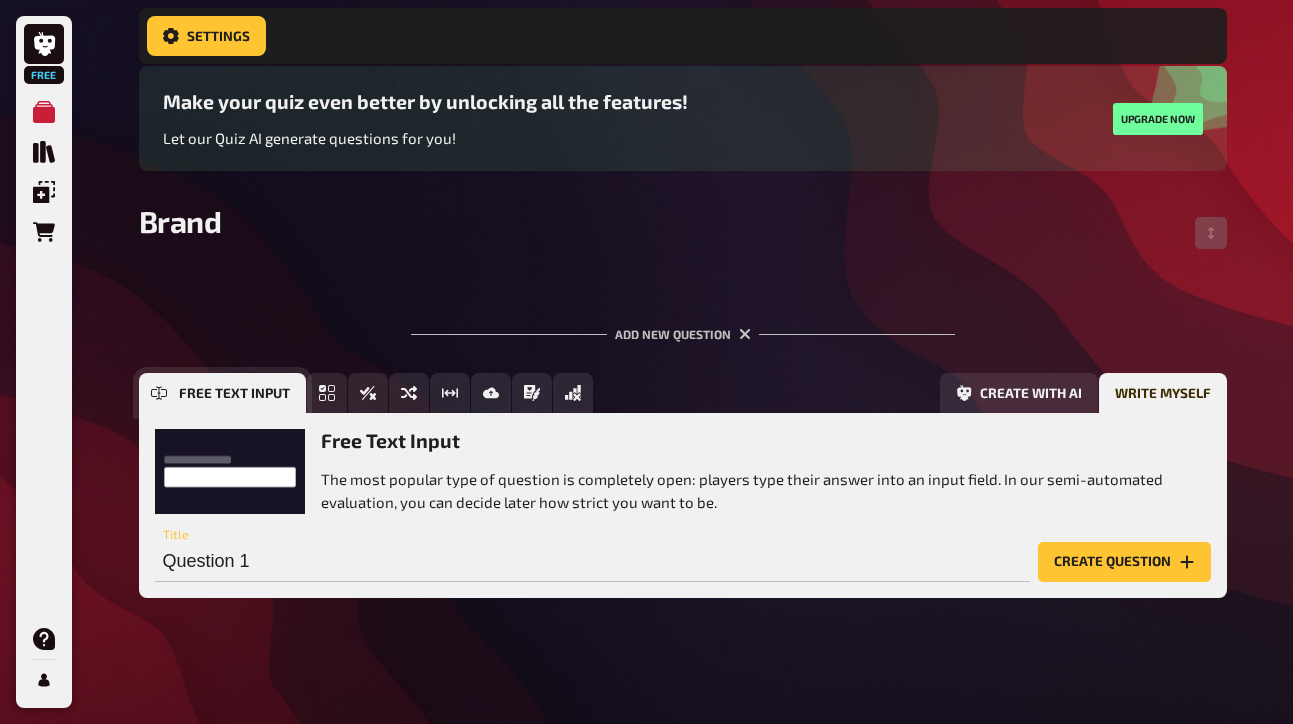 scroll, scrollTop: 147, scrollLeft: 0, axis: vertical 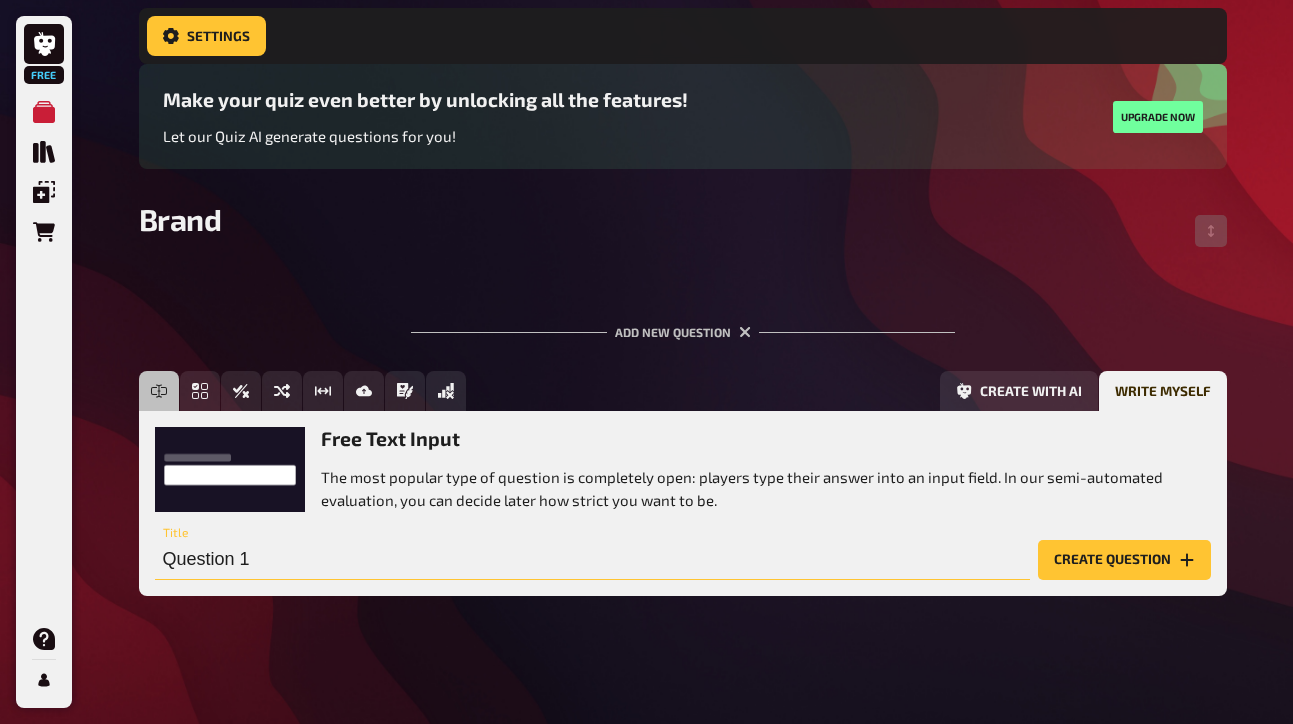click on "Question 1" at bounding box center [592, 560] 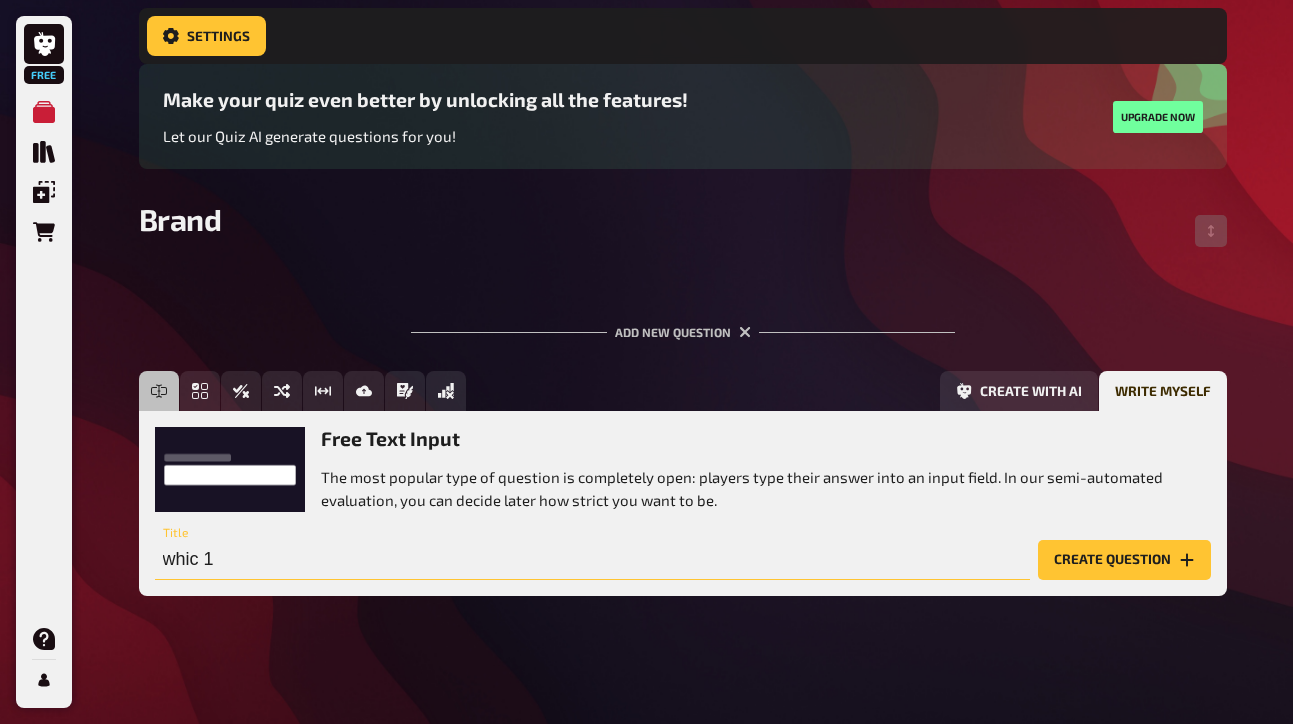 drag, startPoint x: 228, startPoint y: 560, endPoint x: 77, endPoint y: 540, distance: 152.31874 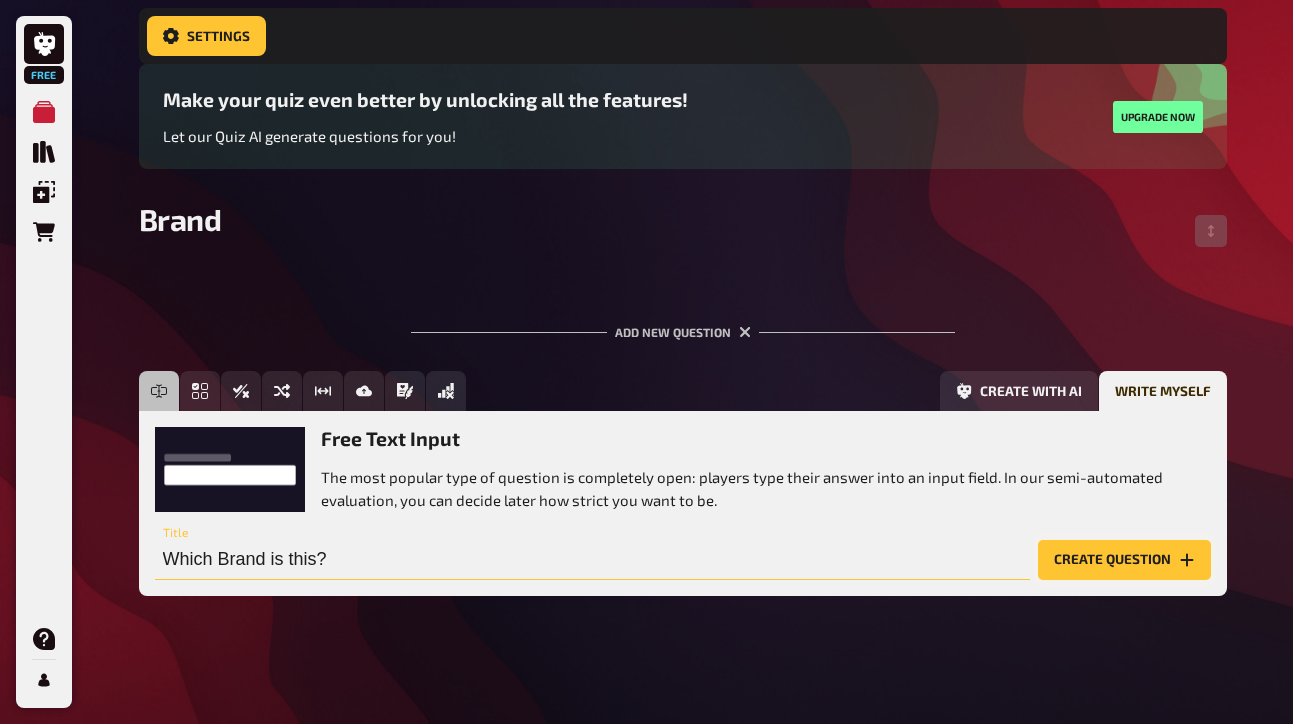 type on "Which Brand is this?" 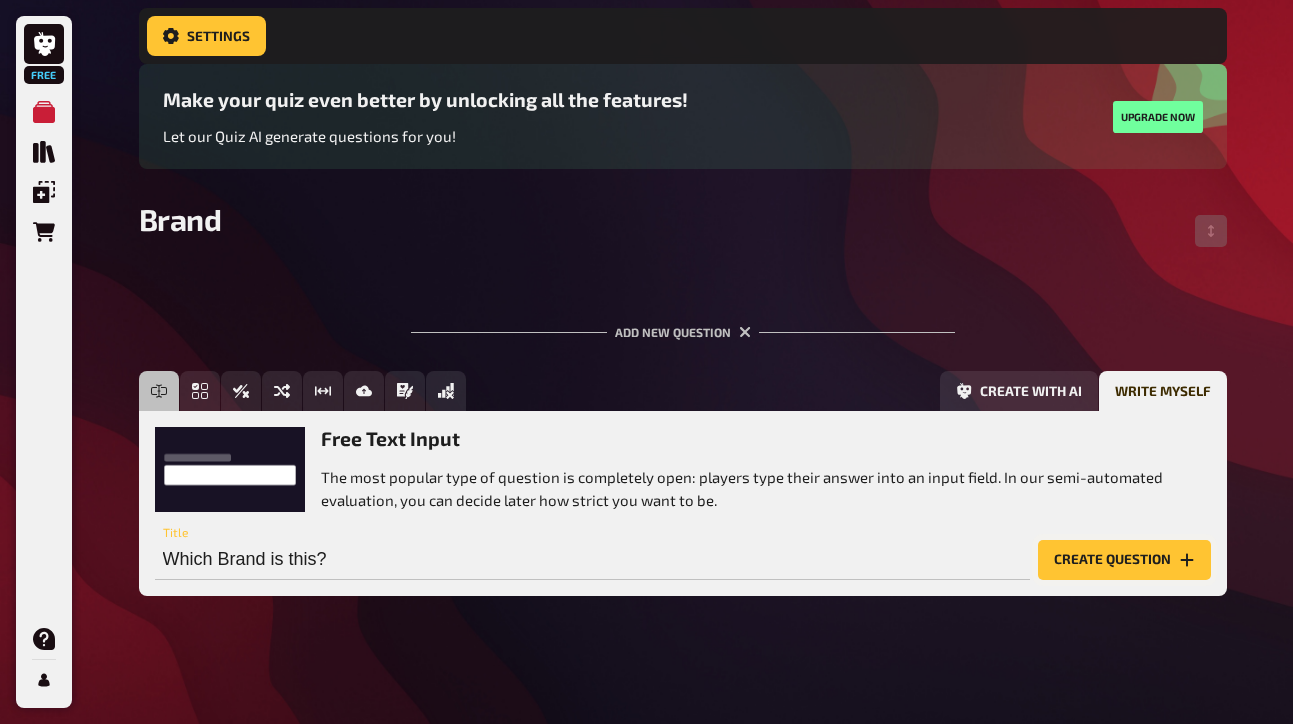 click on "Create question" at bounding box center [1124, 560] 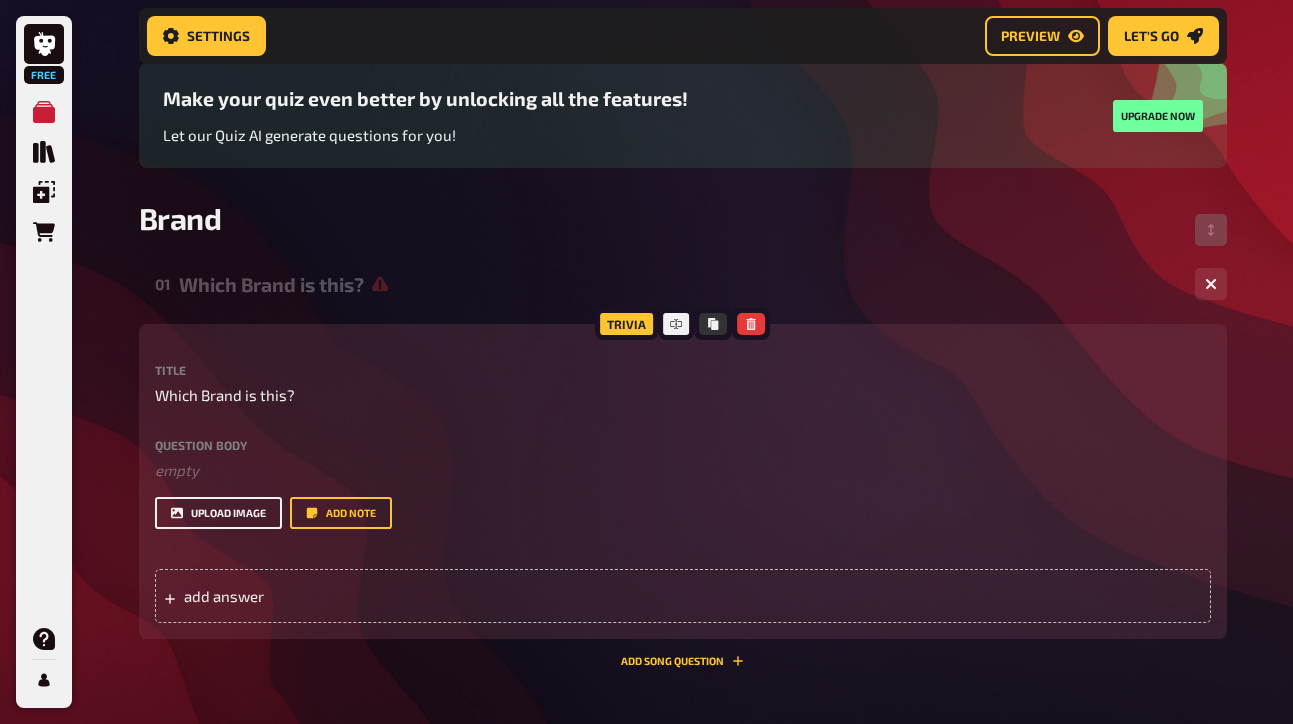 click on "upload image" at bounding box center (218, 513) 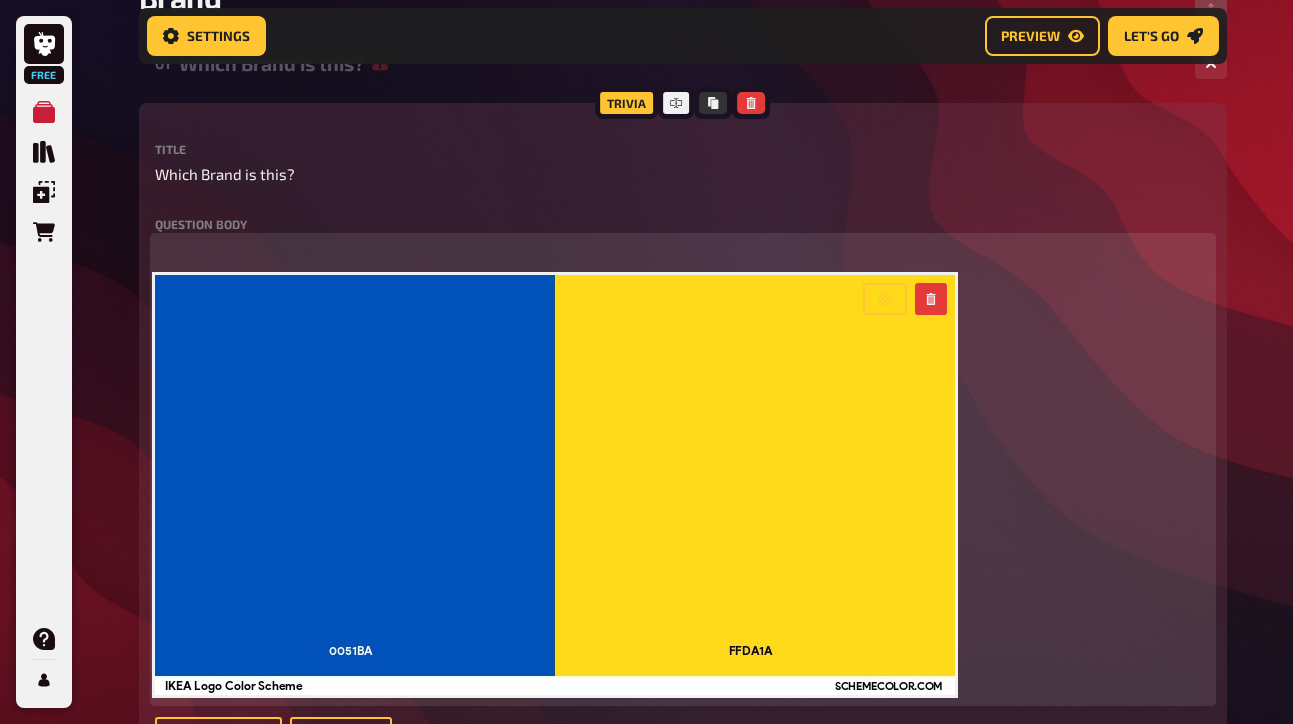 scroll, scrollTop: 381, scrollLeft: 0, axis: vertical 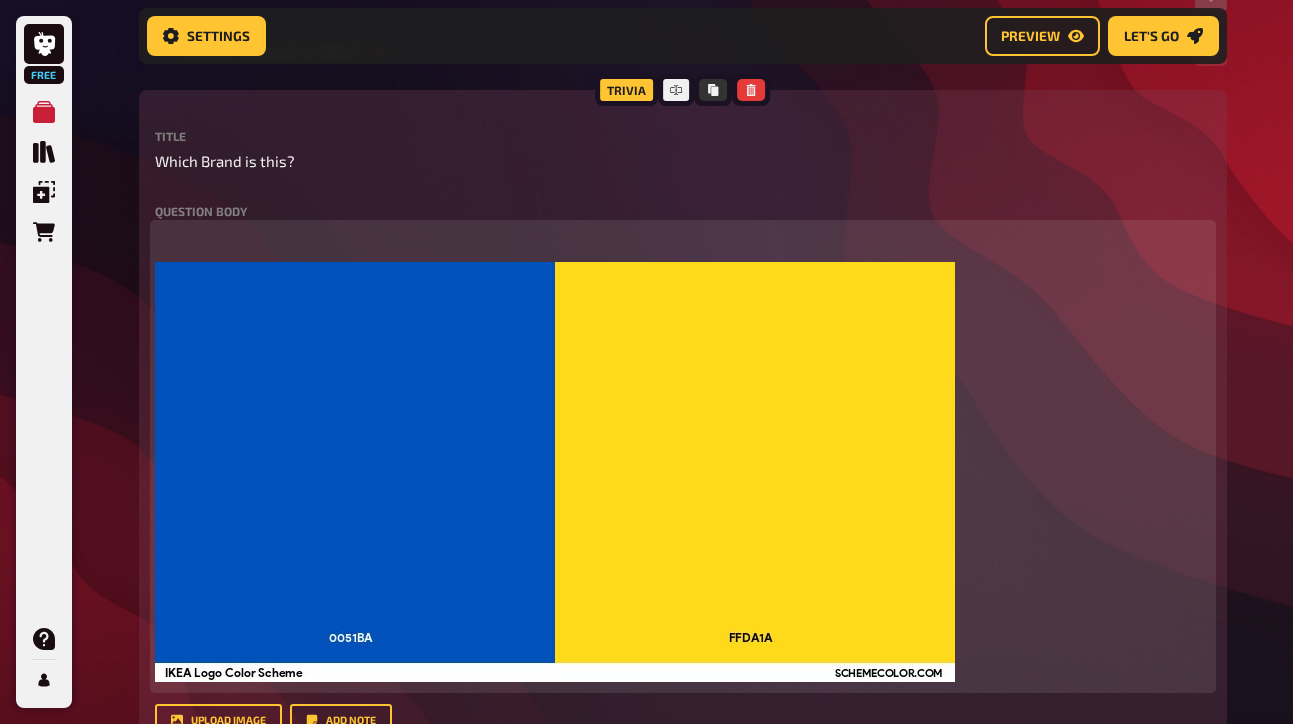 click at bounding box center (931, 286) 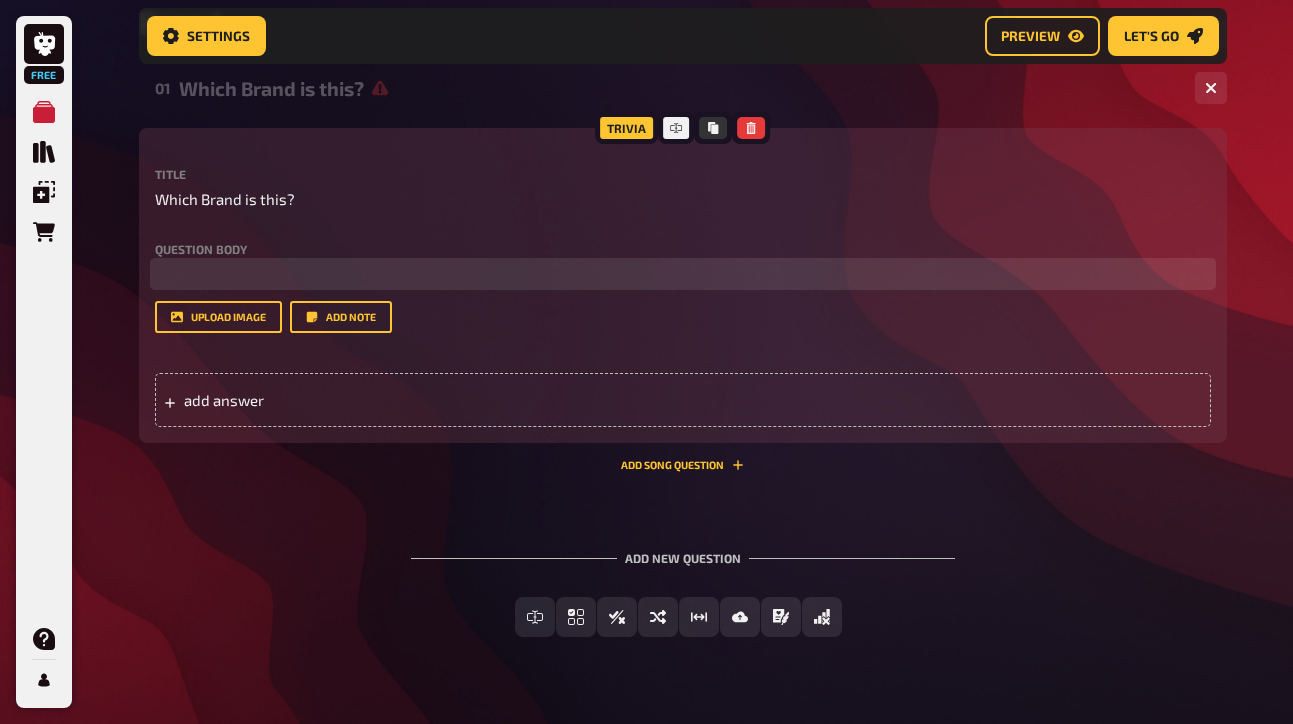 scroll, scrollTop: 336, scrollLeft: 0, axis: vertical 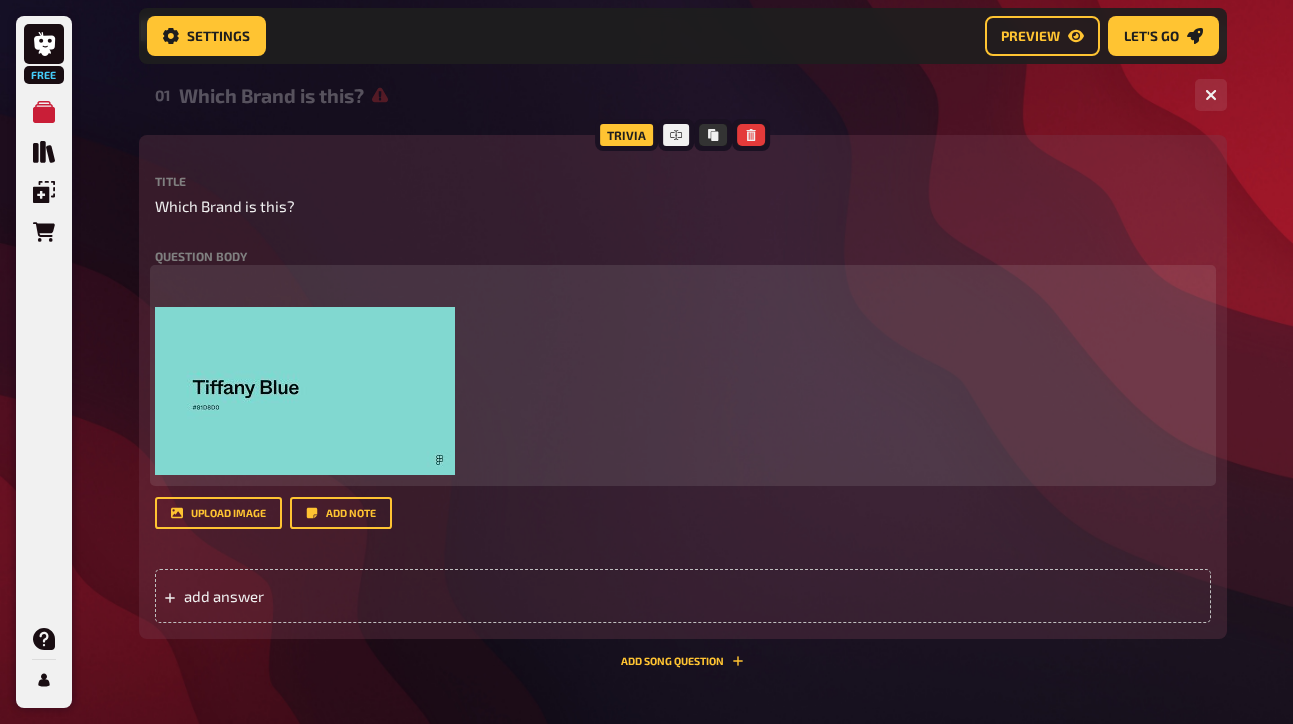 click on "﻿   ﻿   ﻿ ﻿" at bounding box center [683, 375] 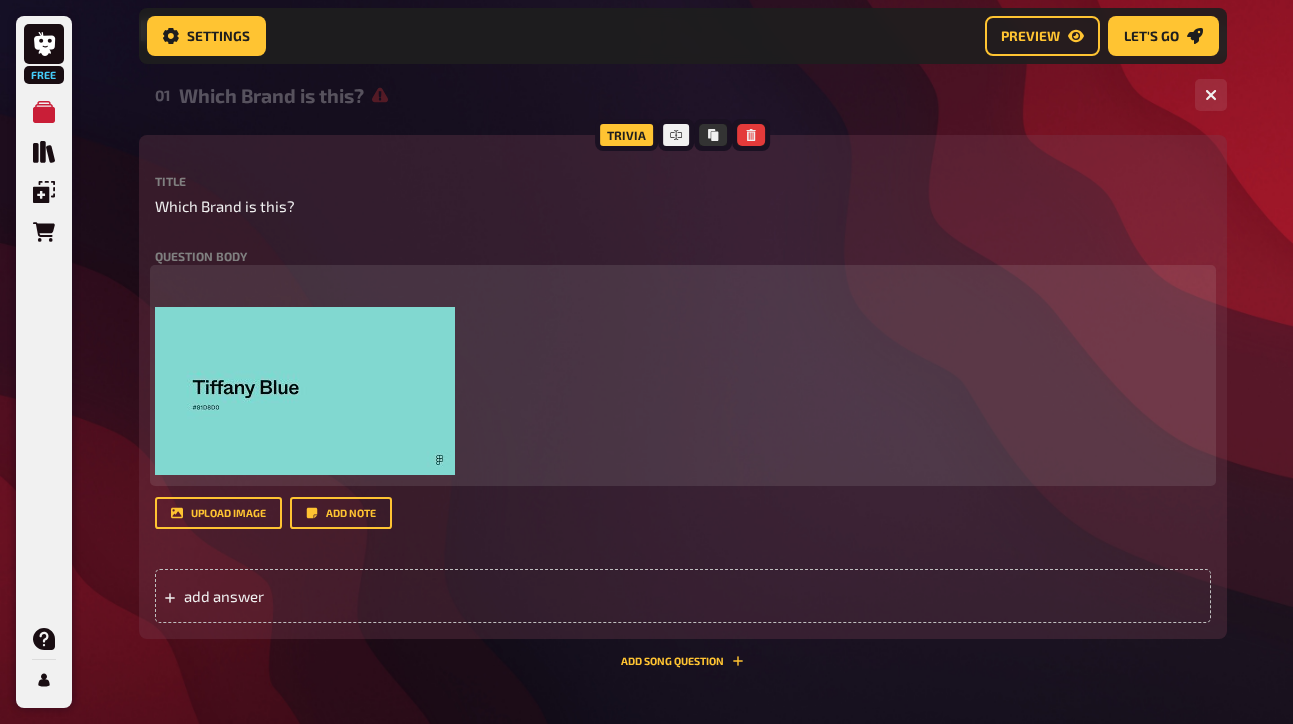 click at bounding box center (305, 391) 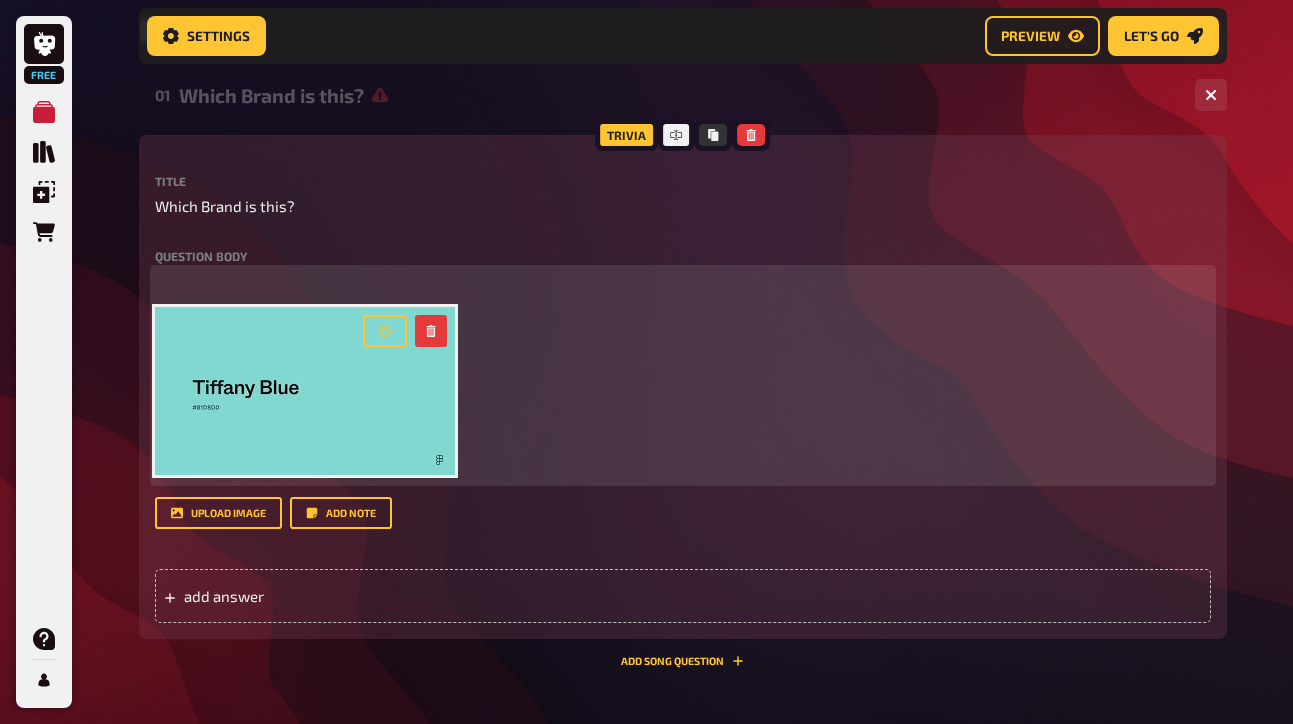 click at bounding box center [305, 391] 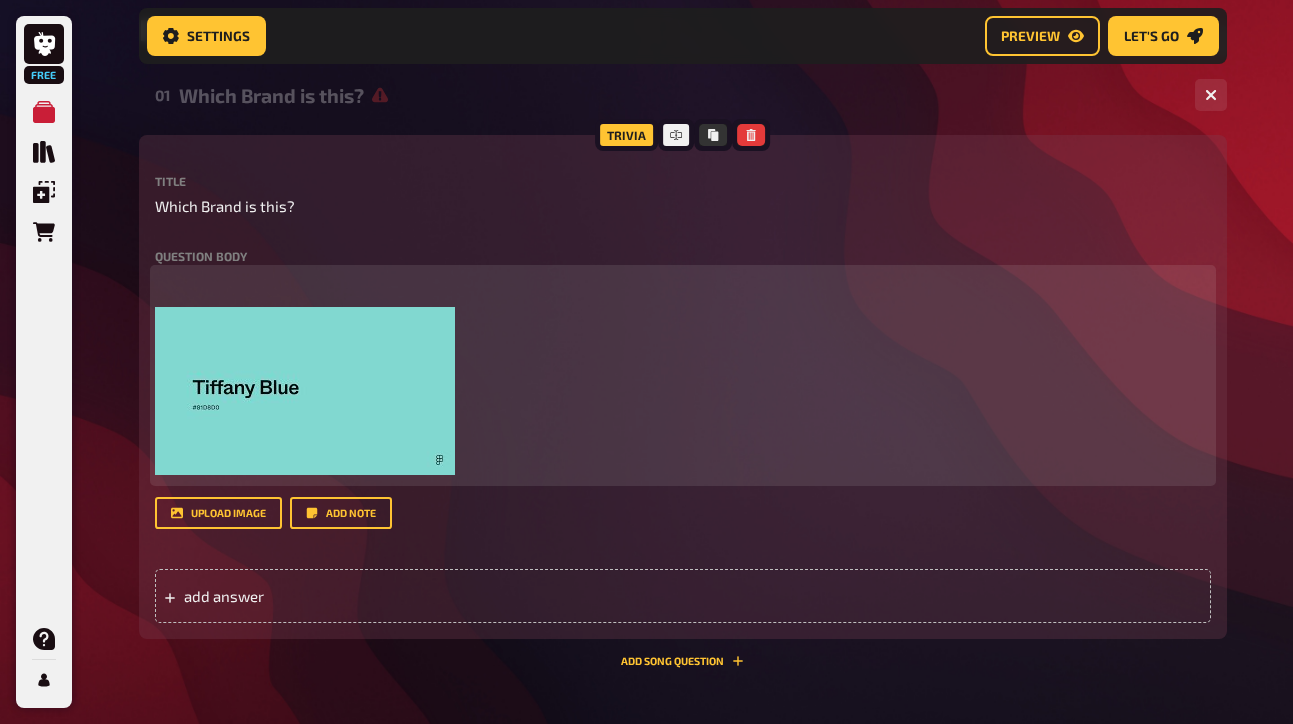 click at bounding box center [305, 391] 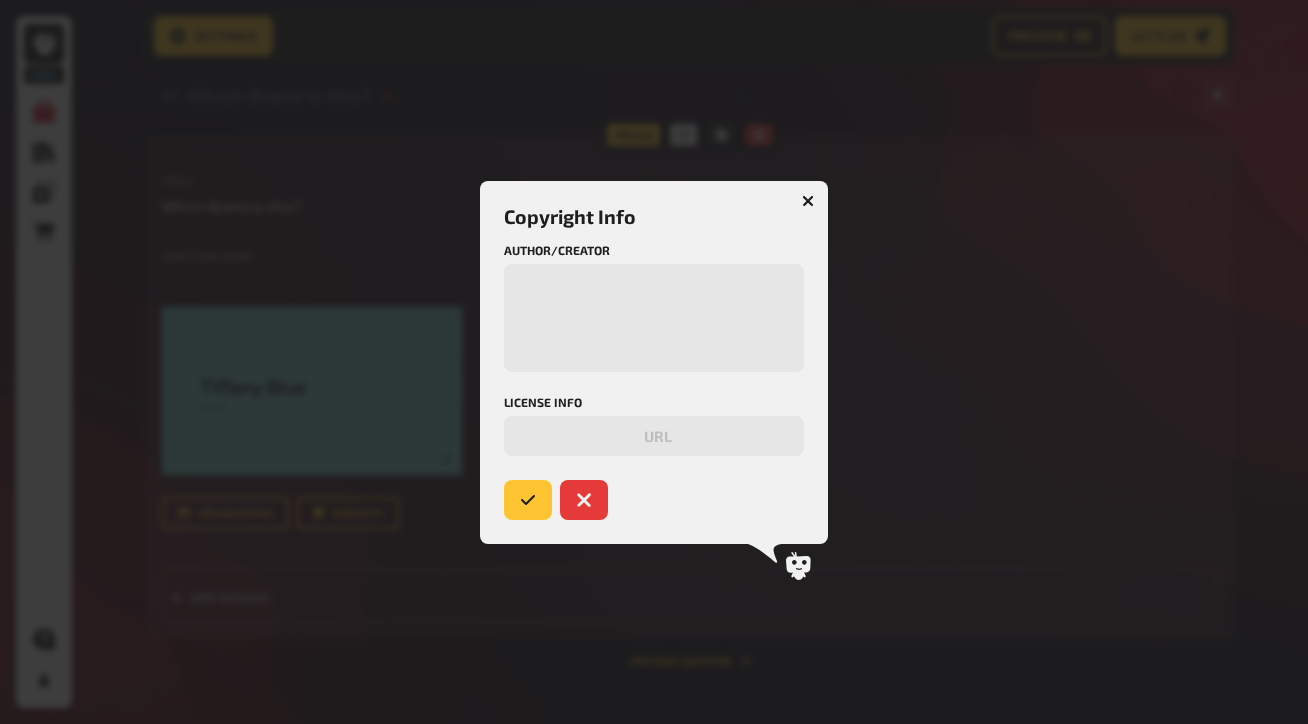 click at bounding box center (808, 201) 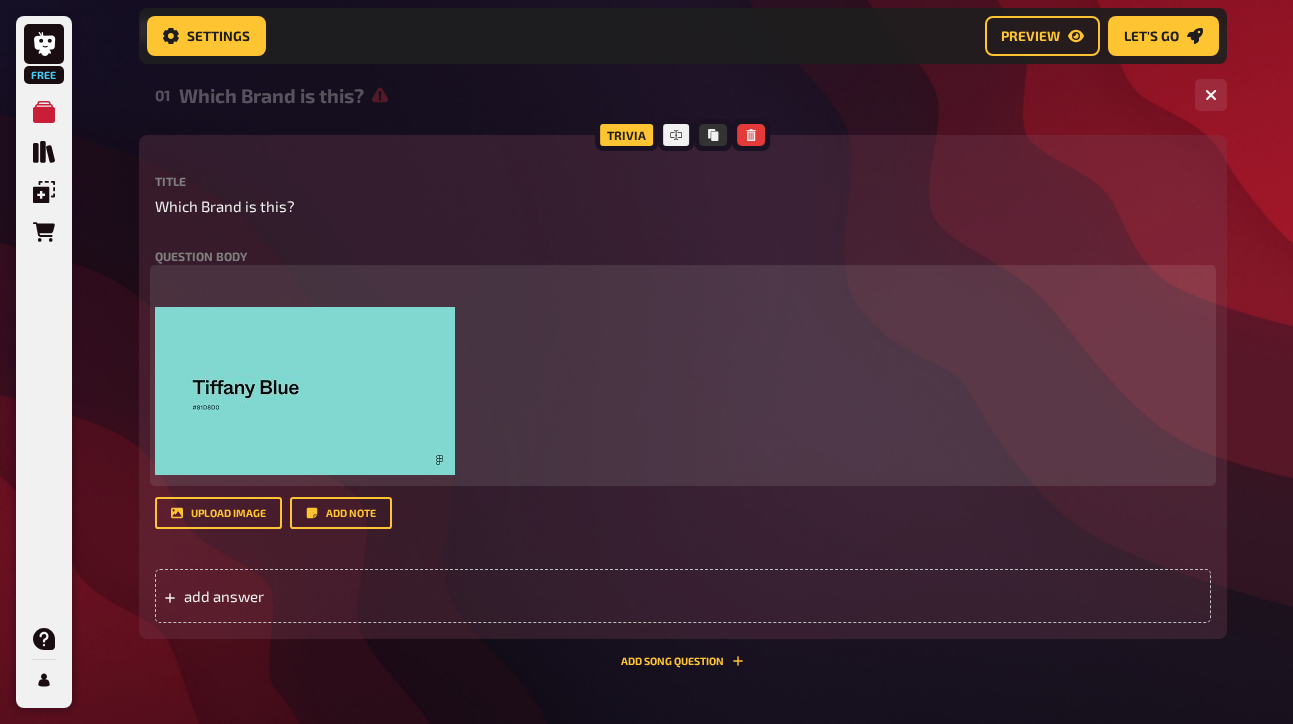 click at bounding box center [305, 391] 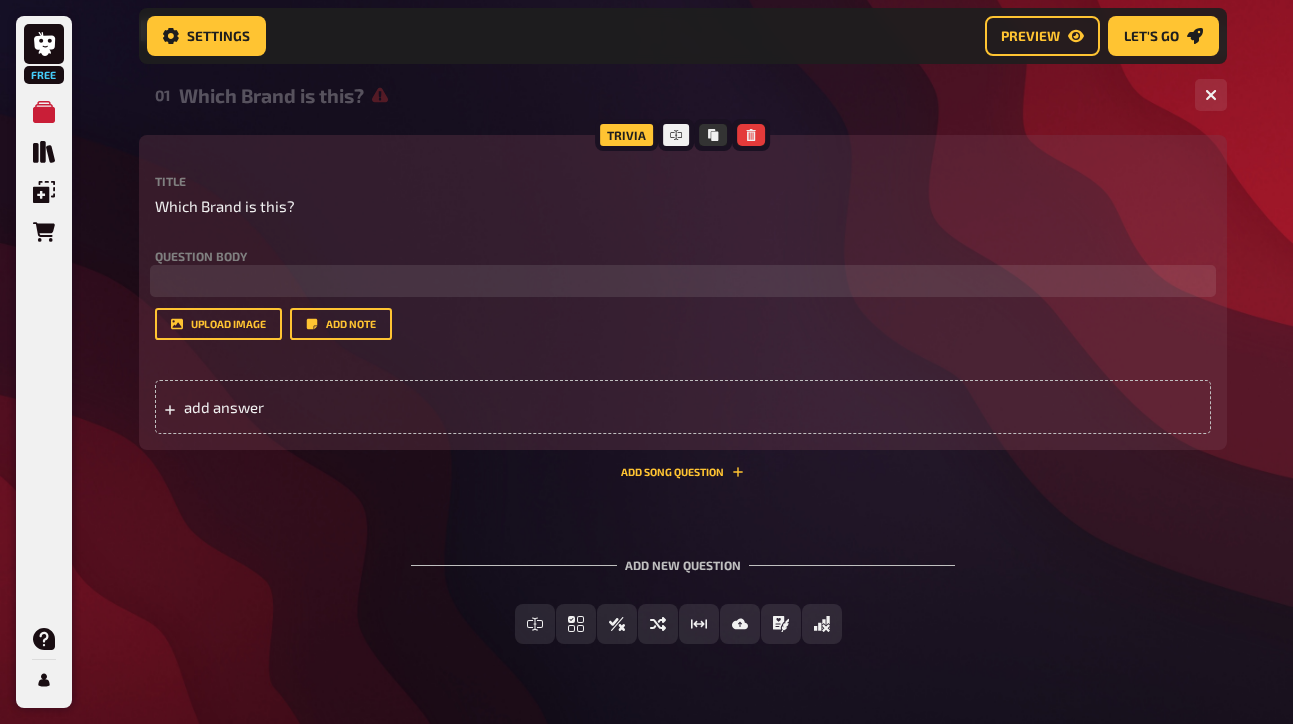 click on "Question body" at bounding box center (683, 256) 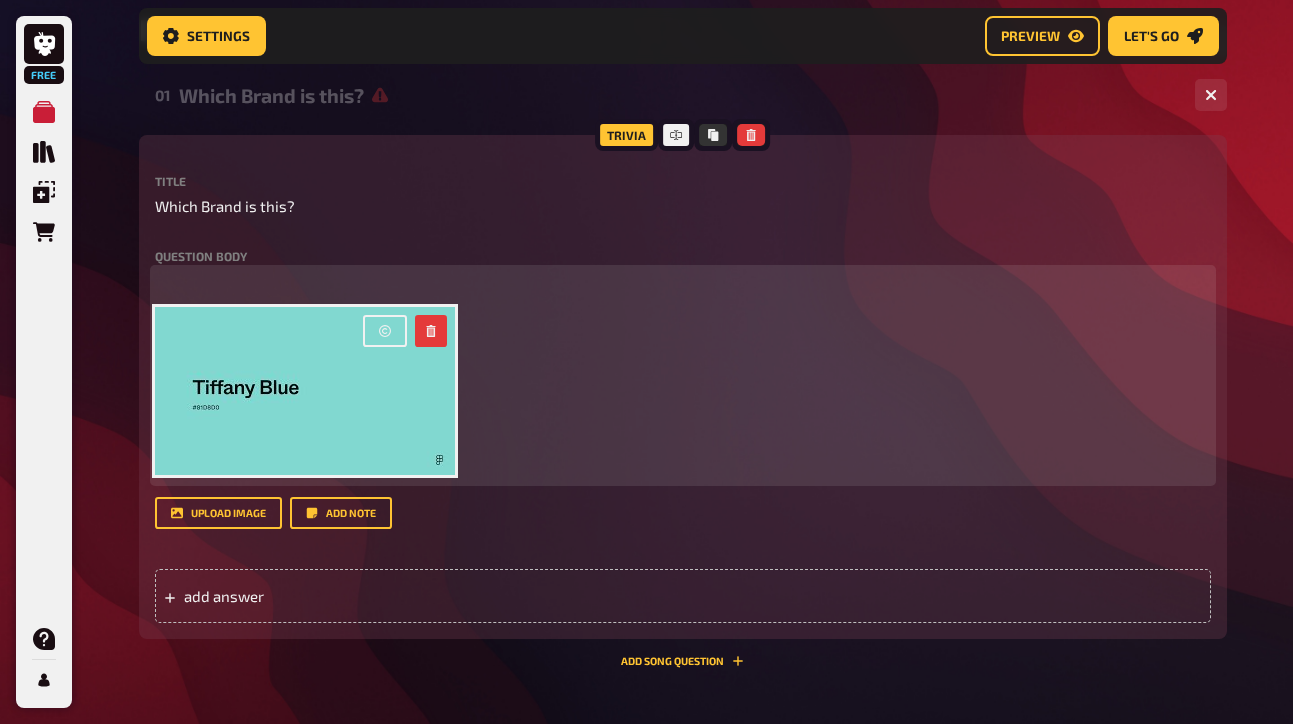 click at bounding box center (385, 331) 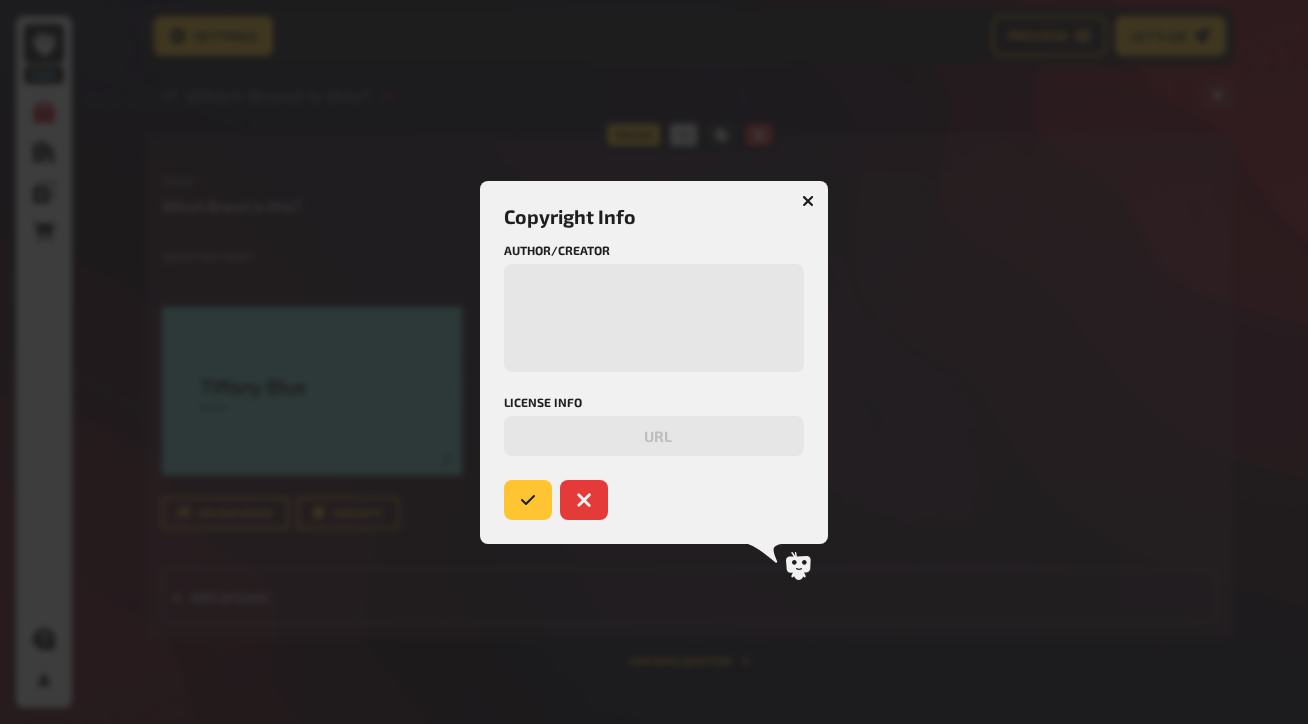 click at bounding box center [808, 201] 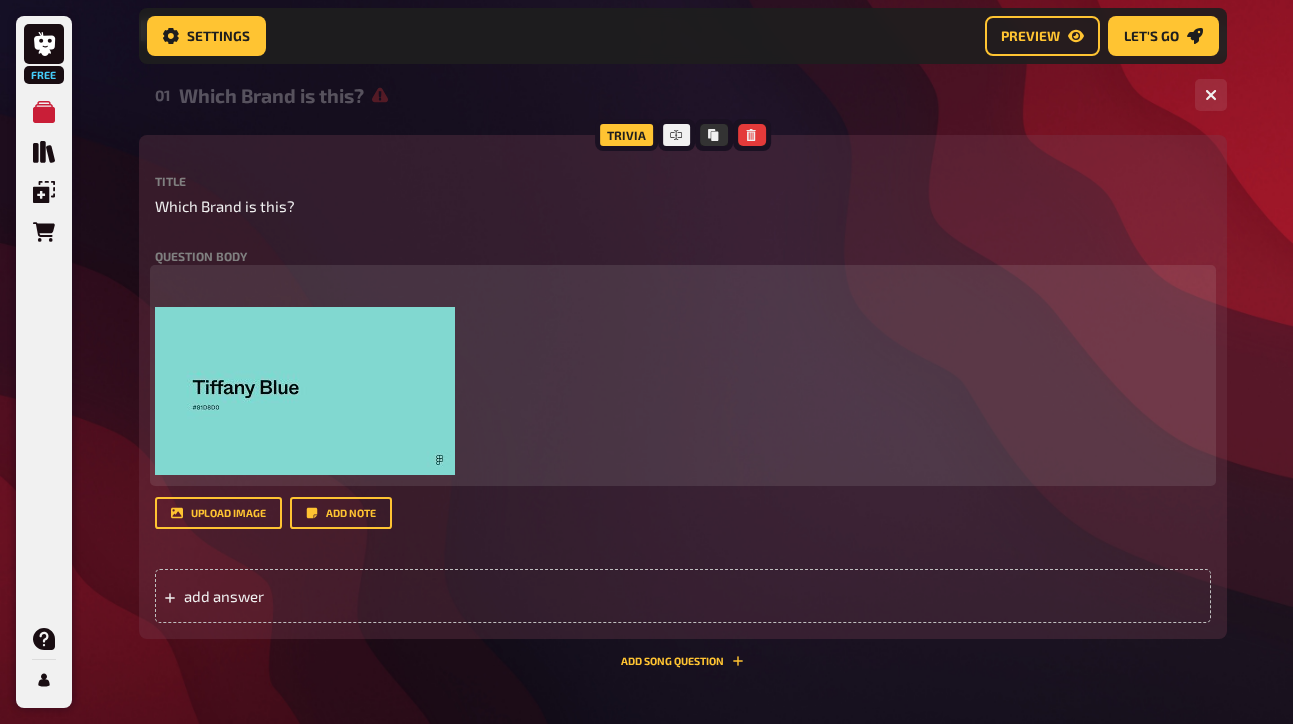 click on "﻿   ﻿   ﻿   ﻿ ﻿" at bounding box center (683, 375) 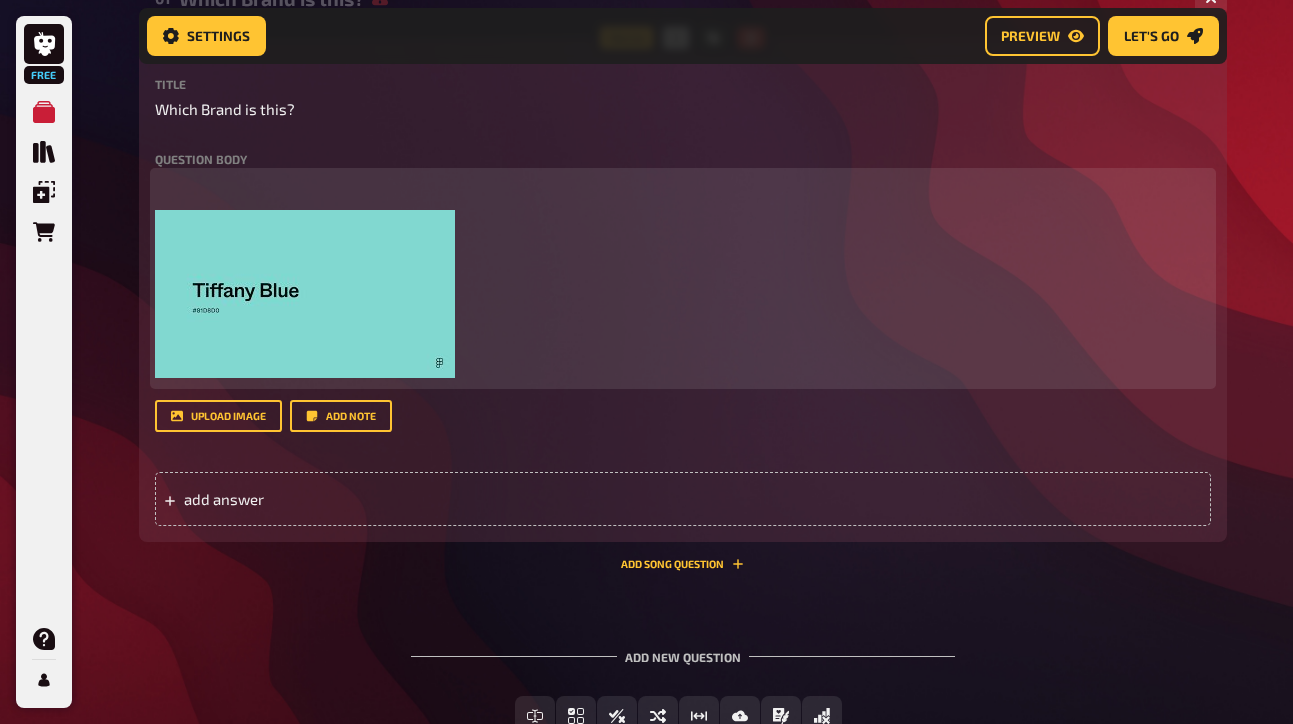 scroll, scrollTop: 434, scrollLeft: 0, axis: vertical 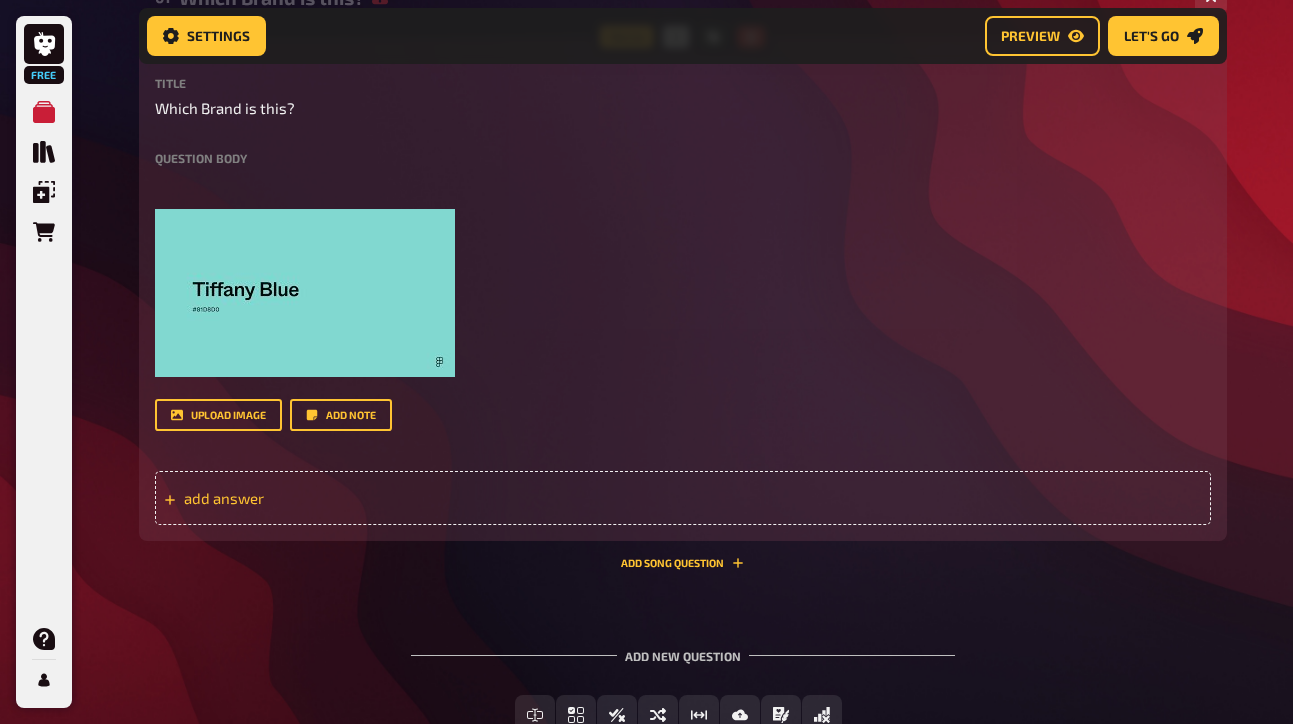 click on "add answer" at bounding box center [339, 498] 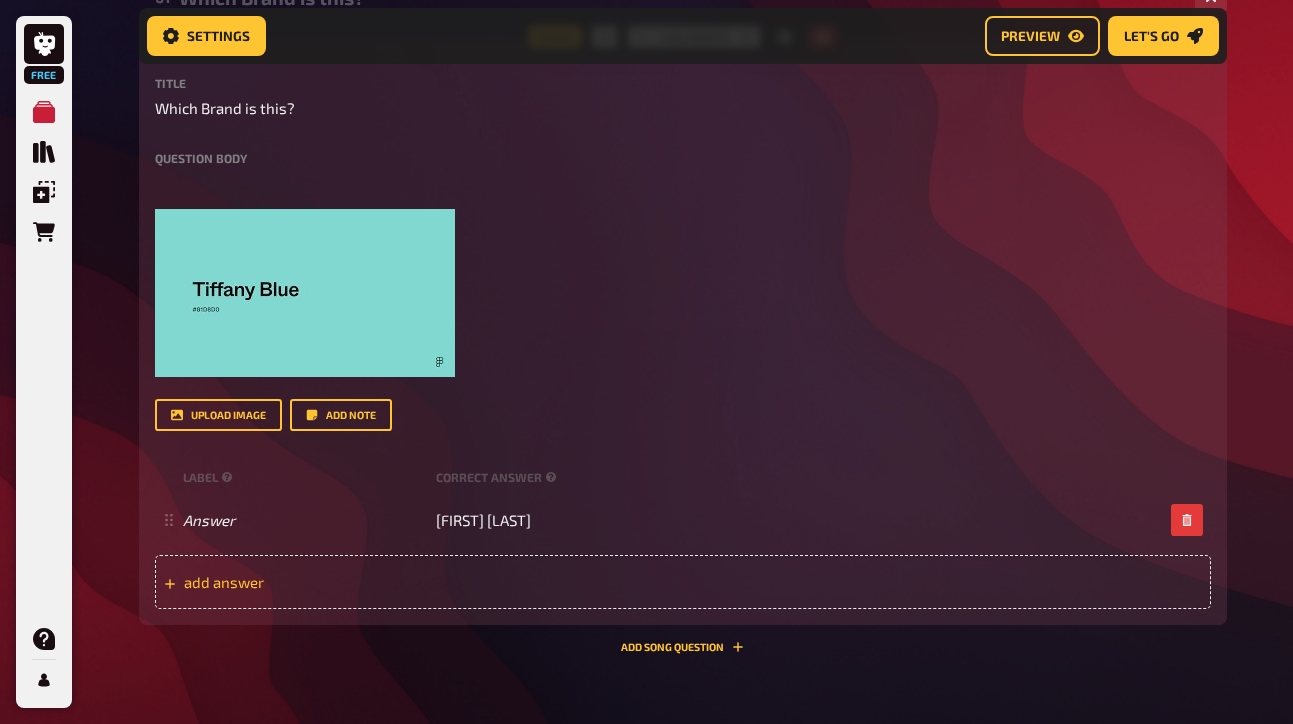 click on "add answer" at bounding box center (683, 582) 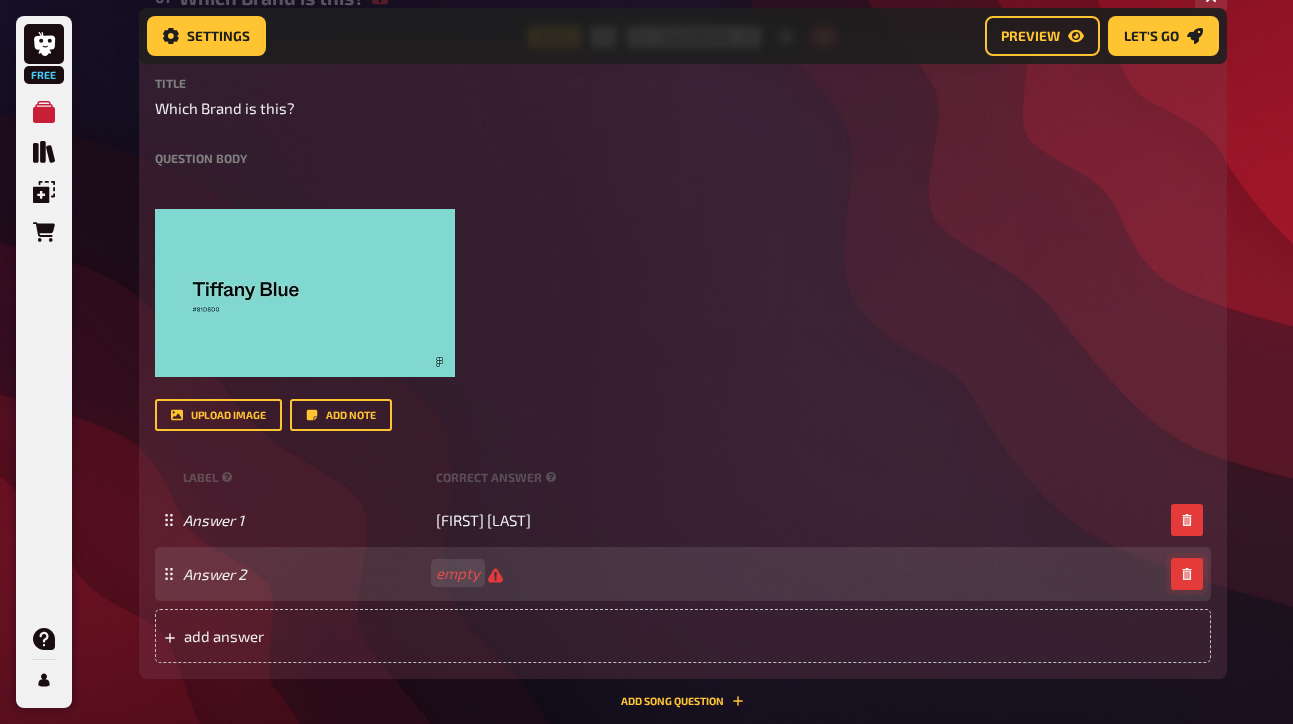 click at bounding box center (1187, 520) 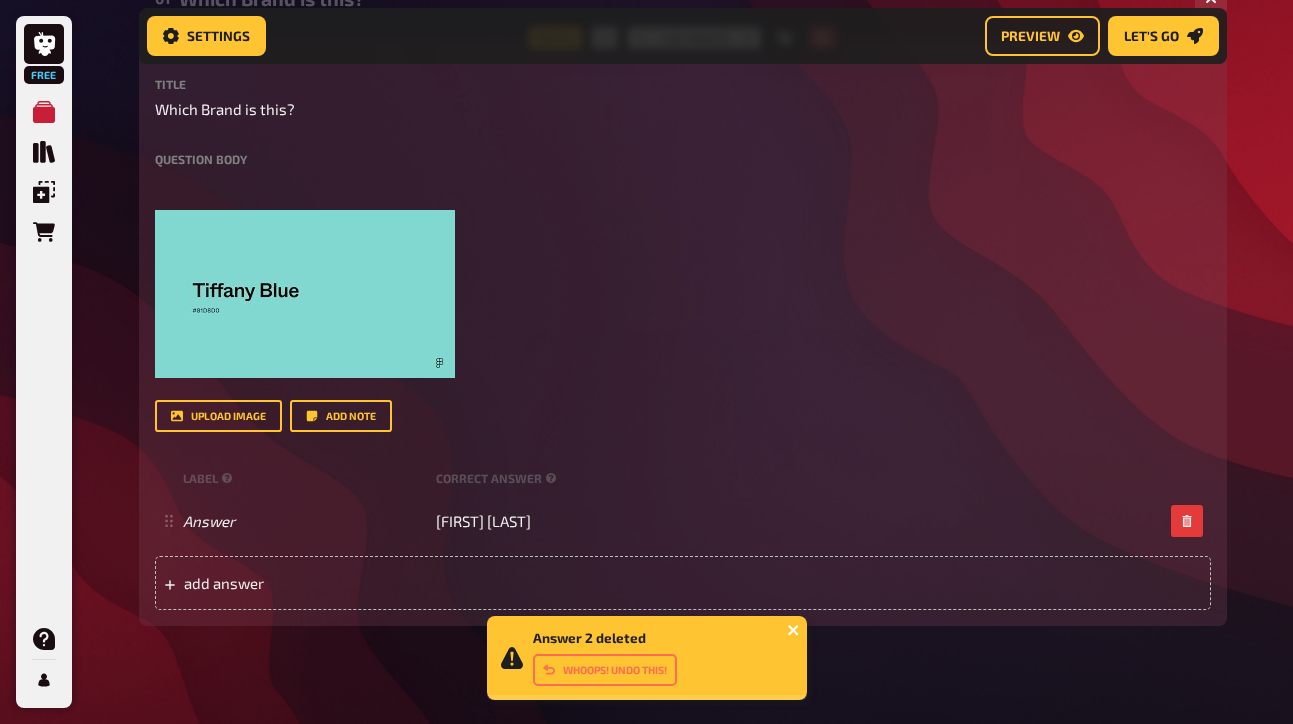 click at bounding box center [793, 630] 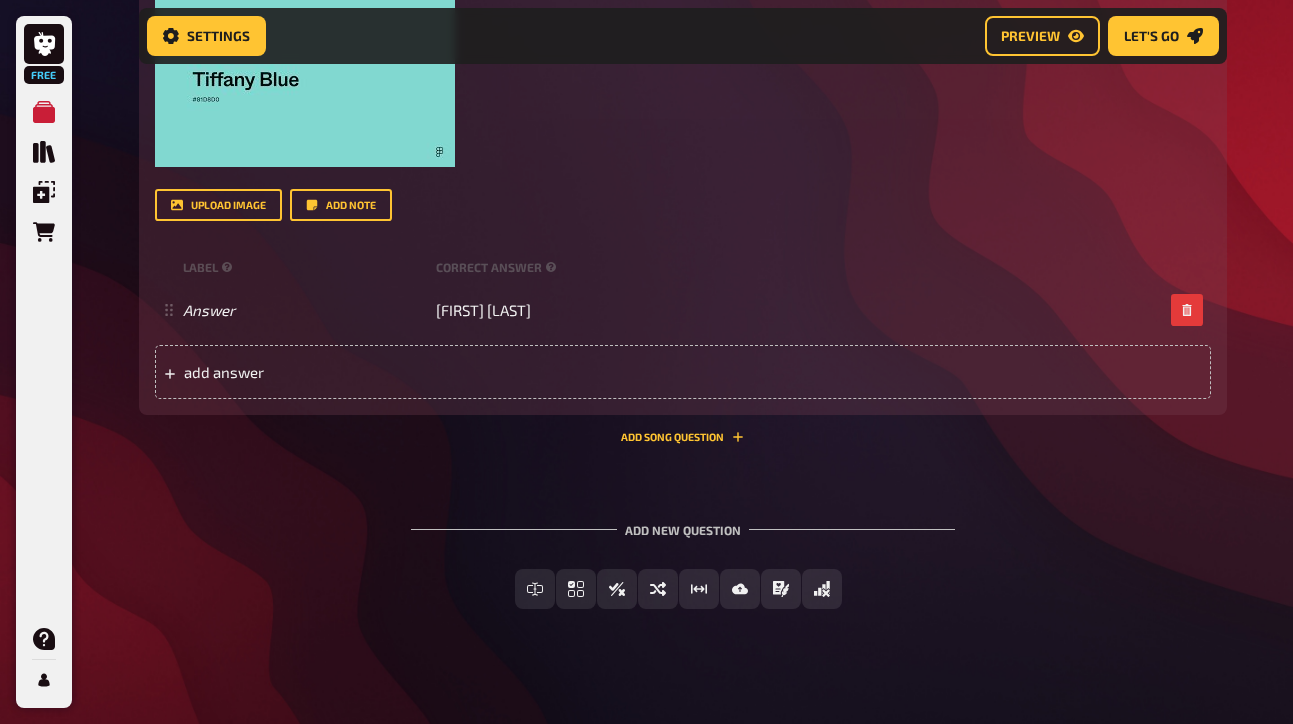 scroll, scrollTop: 658, scrollLeft: 0, axis: vertical 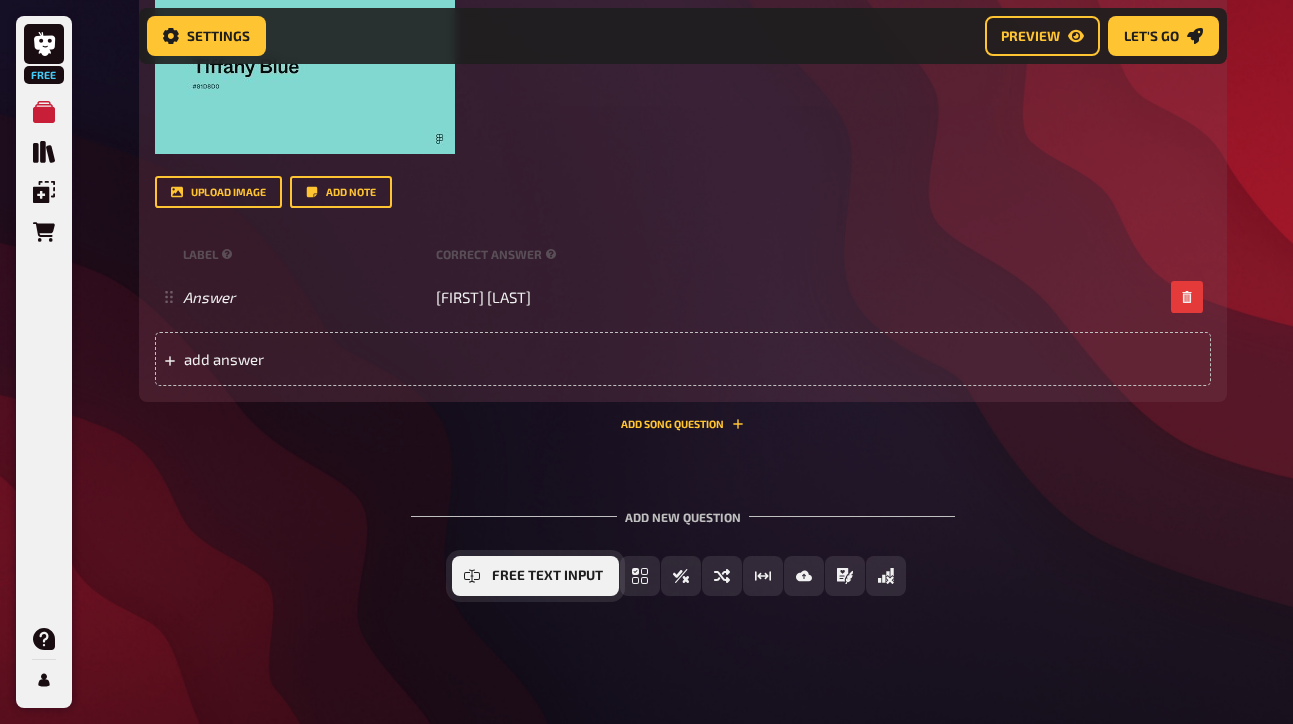 click on "Free Text Input" at bounding box center (535, 576) 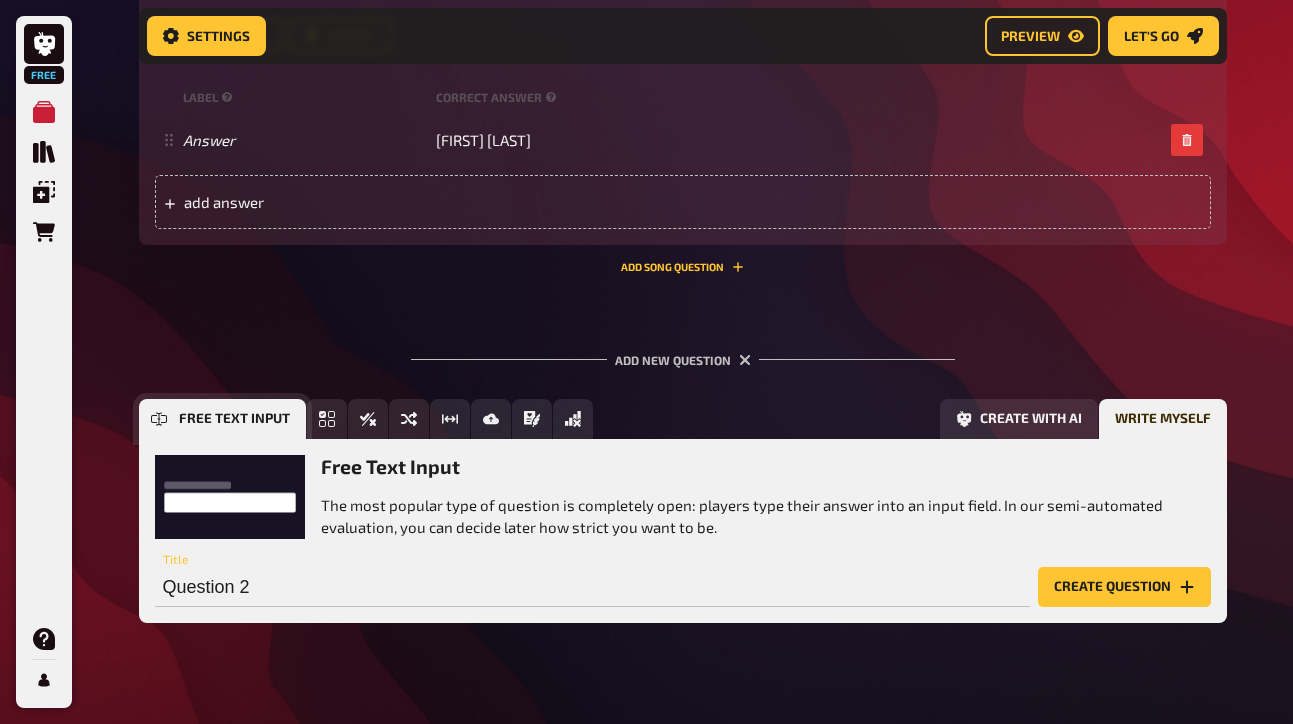 scroll, scrollTop: 842, scrollLeft: 0, axis: vertical 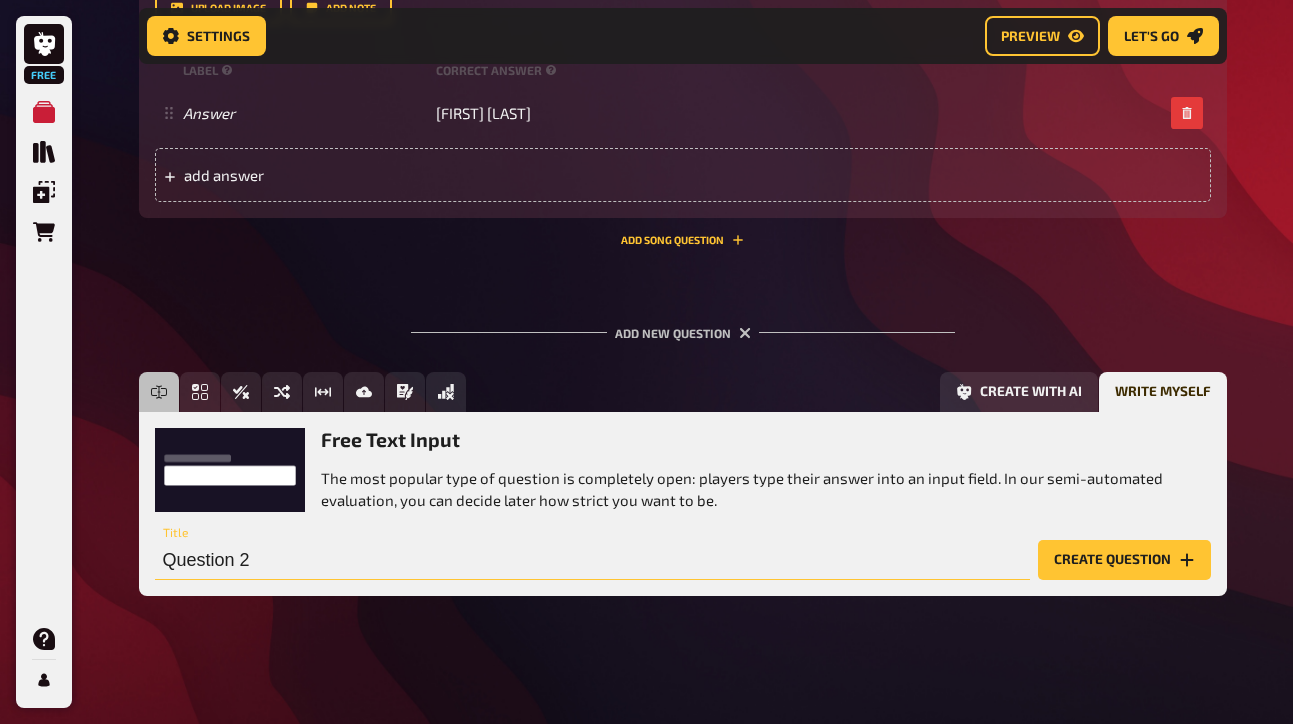 click on "Question 2" at bounding box center (592, 560) 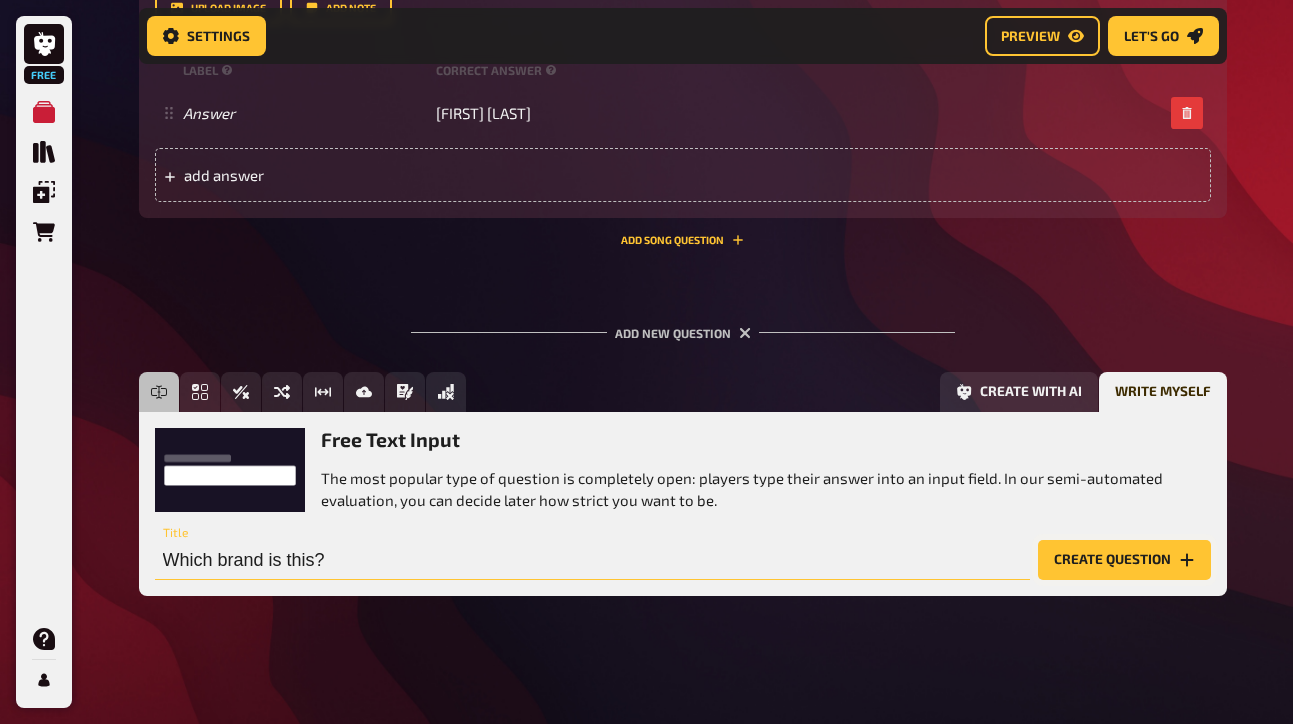 type on "Which brand is this?" 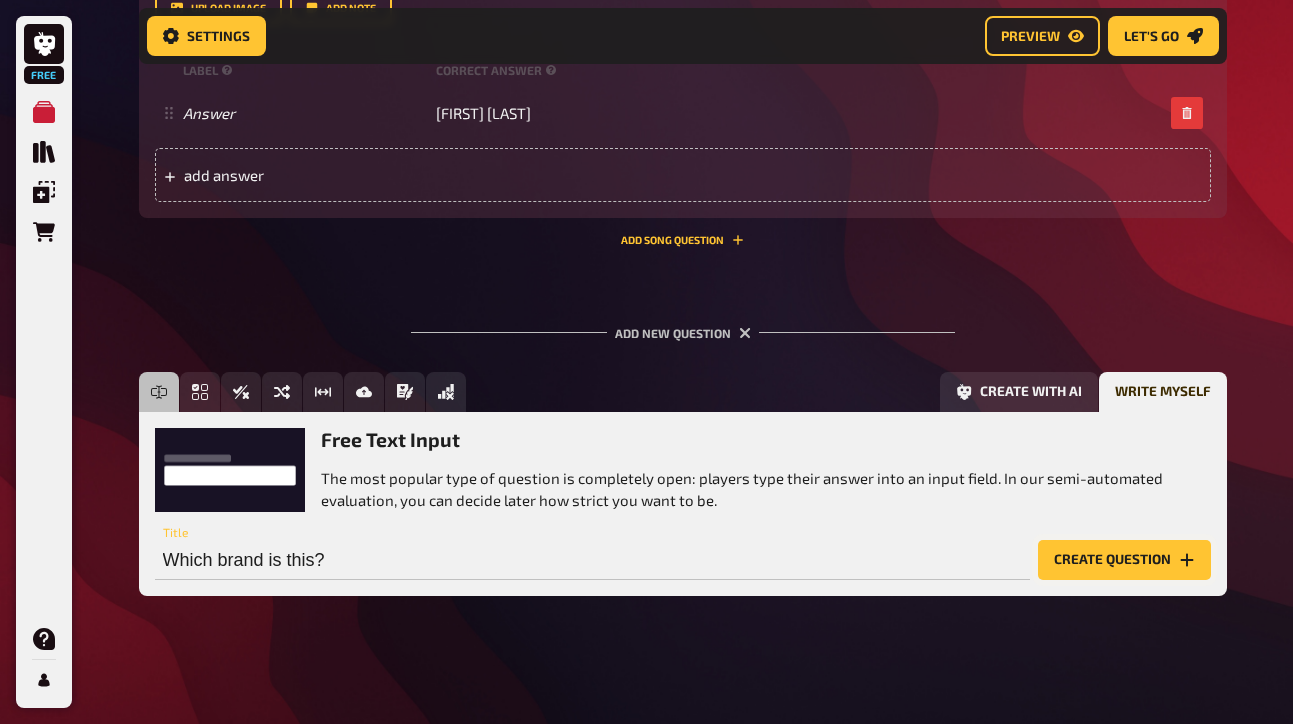 click on "Create question" at bounding box center [1124, 560] 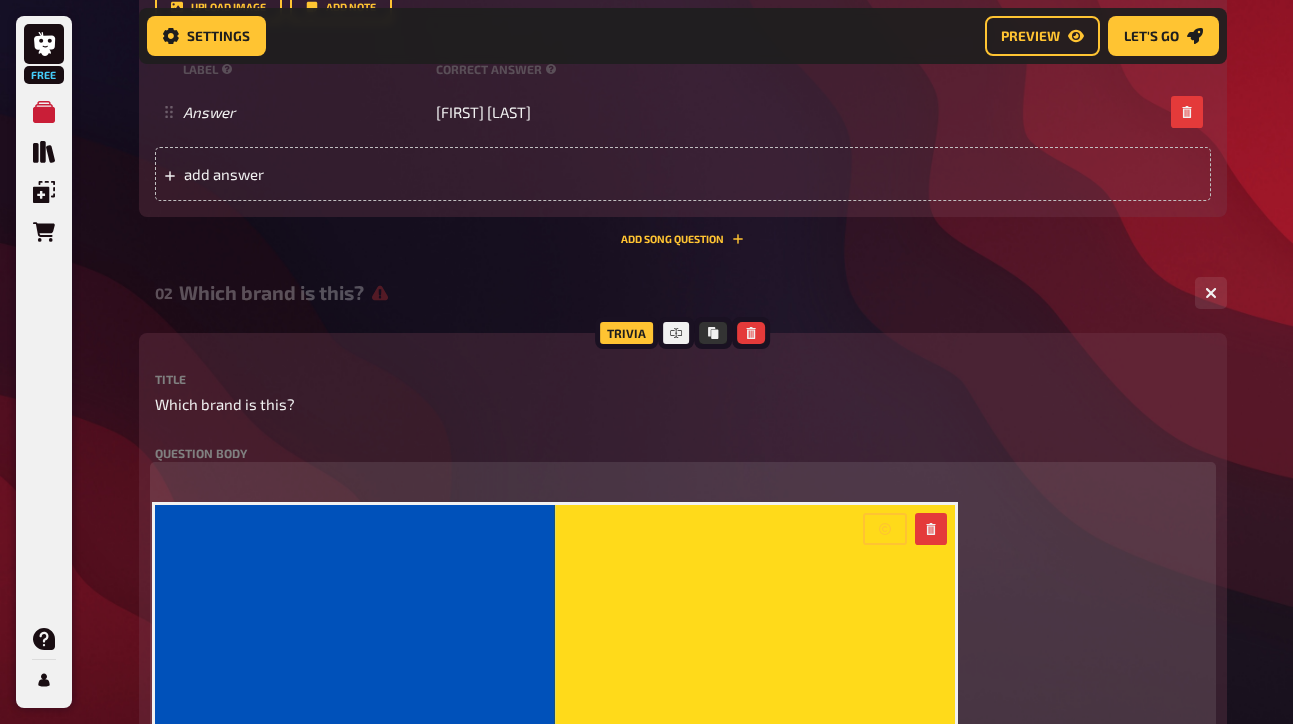click on "﻿   ﻿ ﻿" at bounding box center [683, 698] 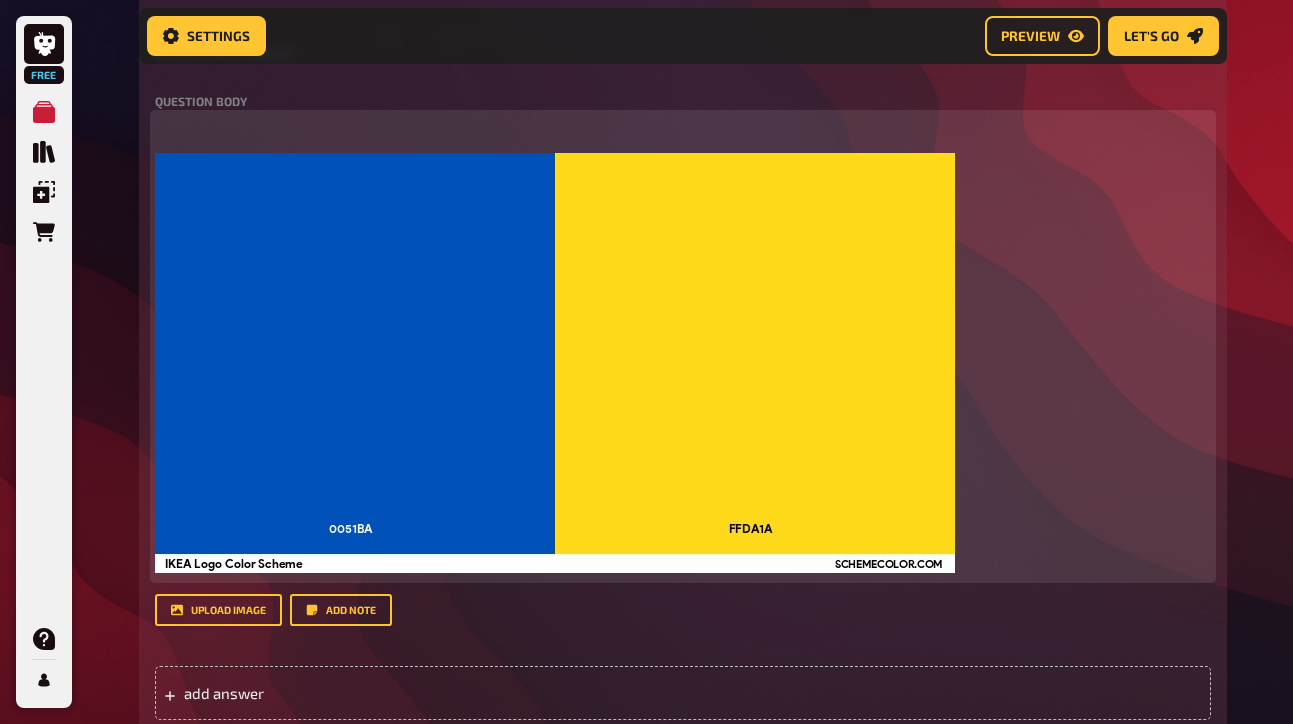scroll, scrollTop: 1195, scrollLeft: 0, axis: vertical 